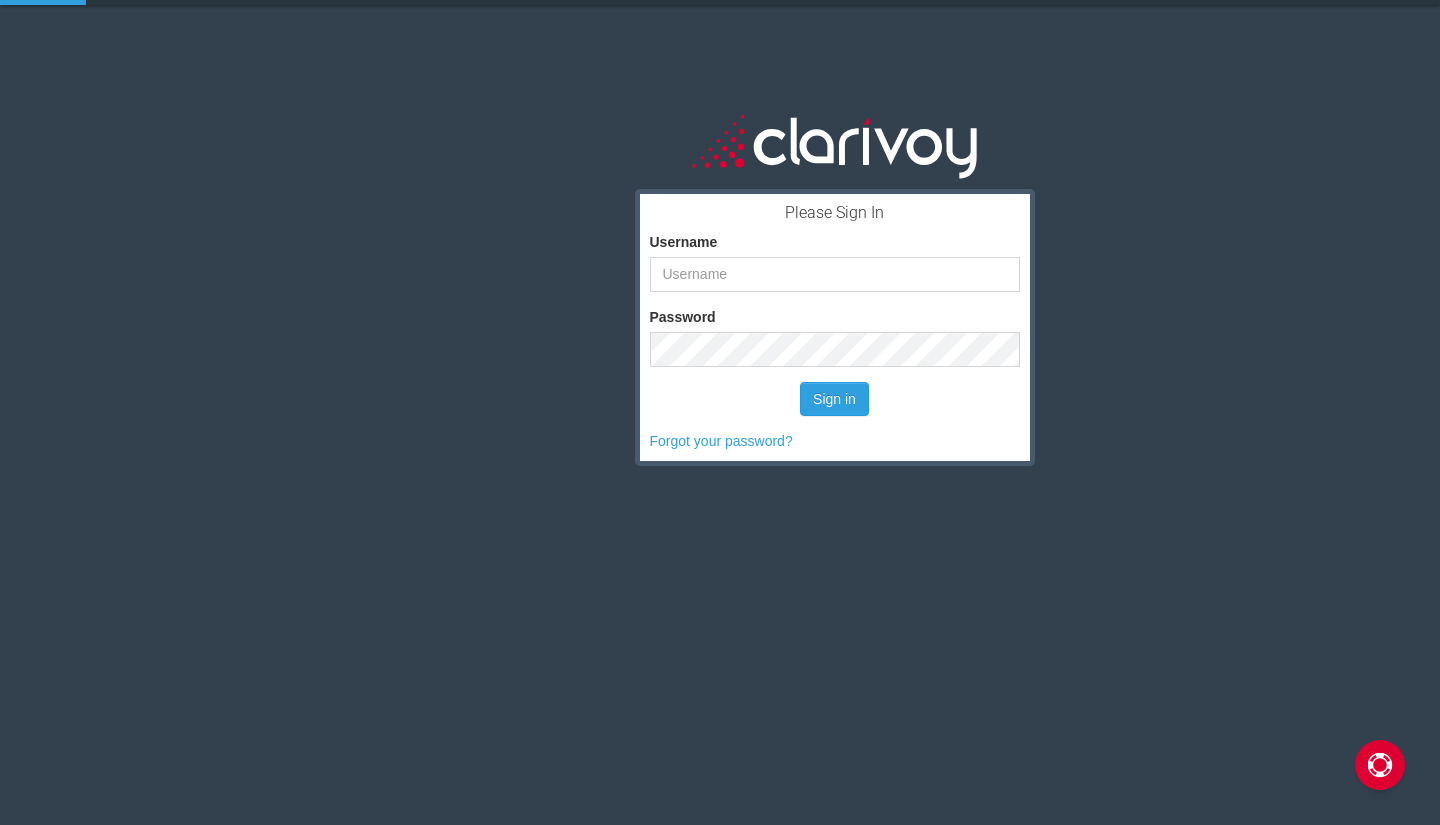 scroll, scrollTop: 0, scrollLeft: 0, axis: both 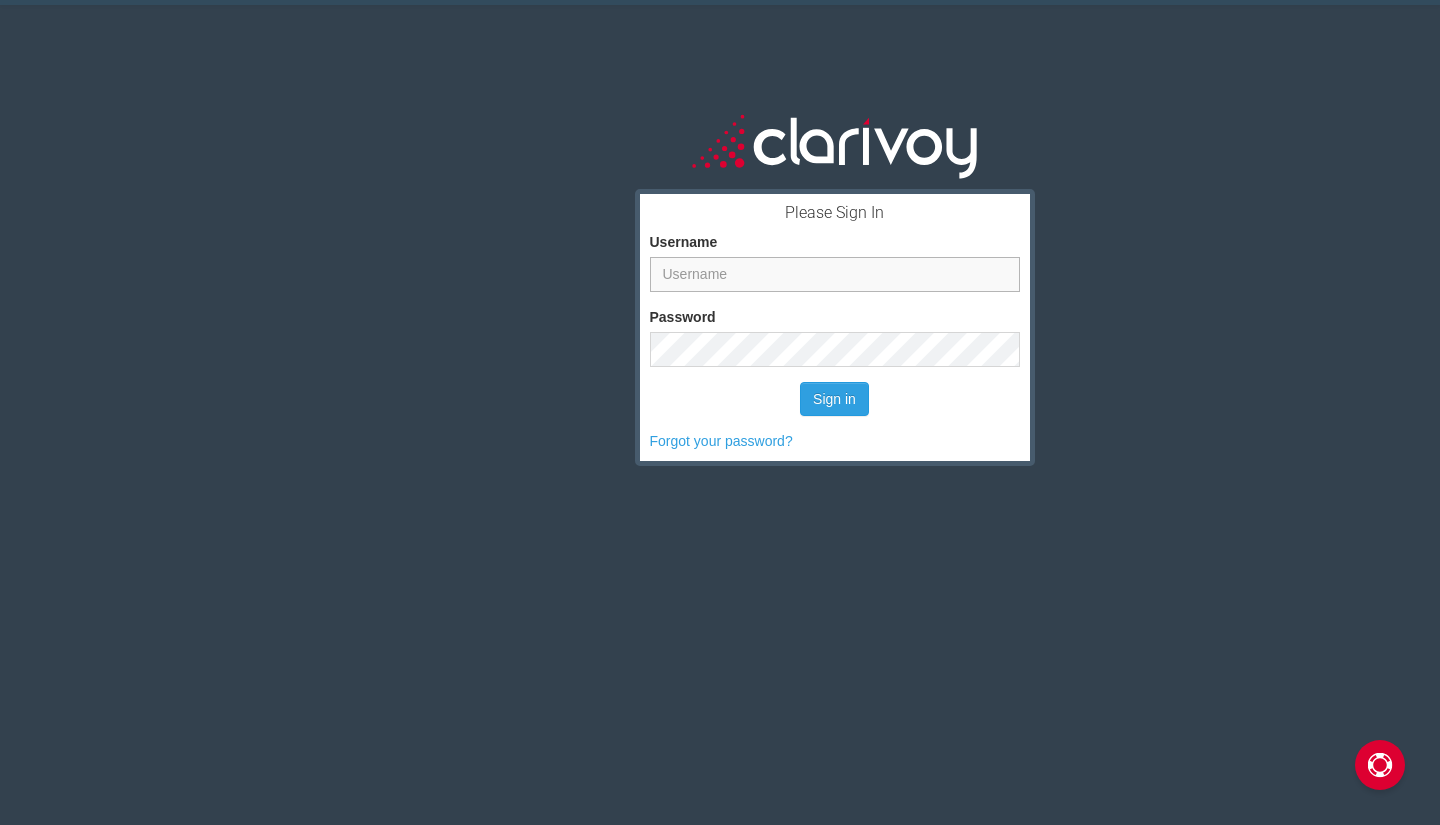 type on "taylor@mikewhatleyhonda.com" 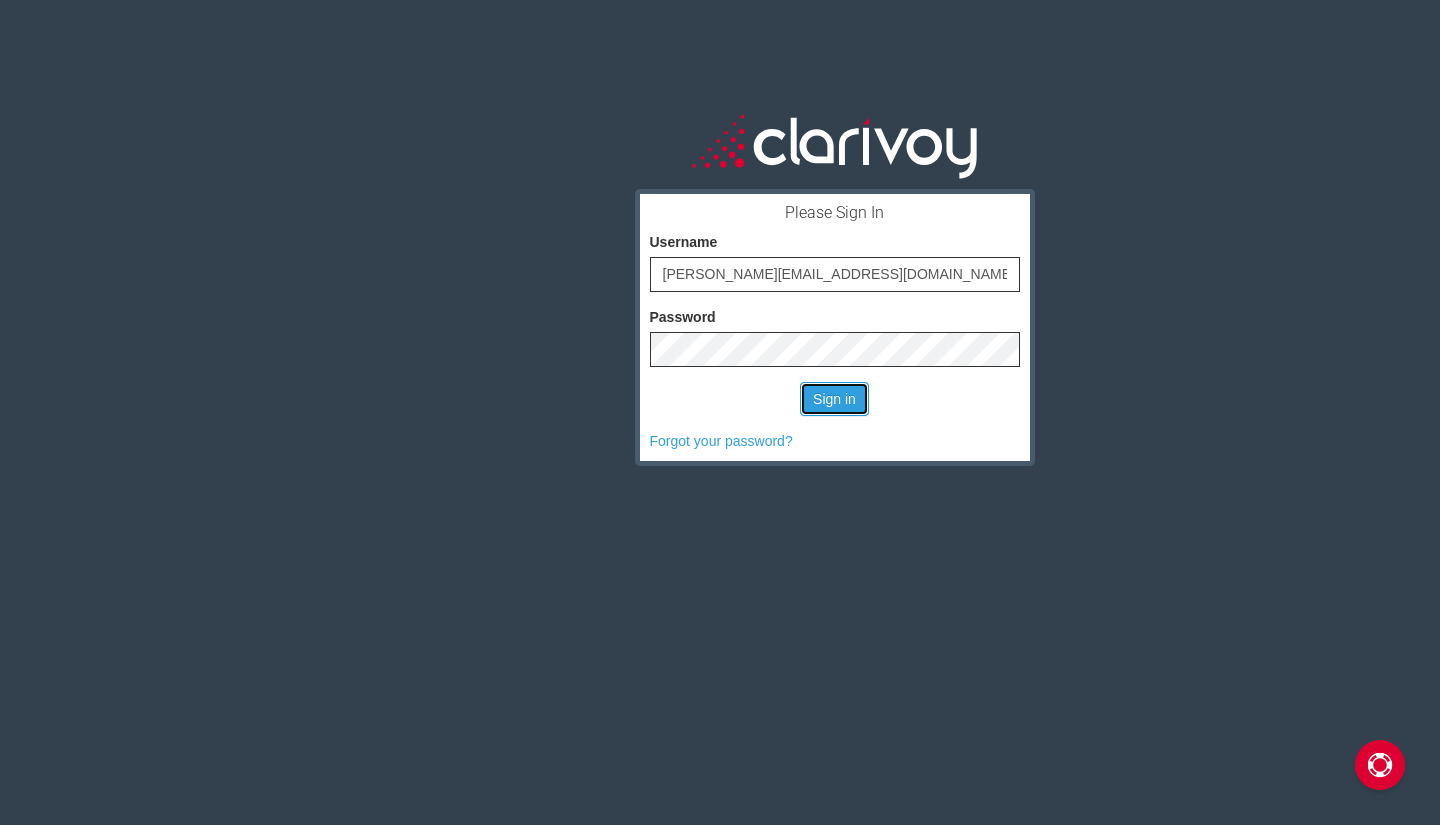 click on "Sign in" at bounding box center [834, 399] 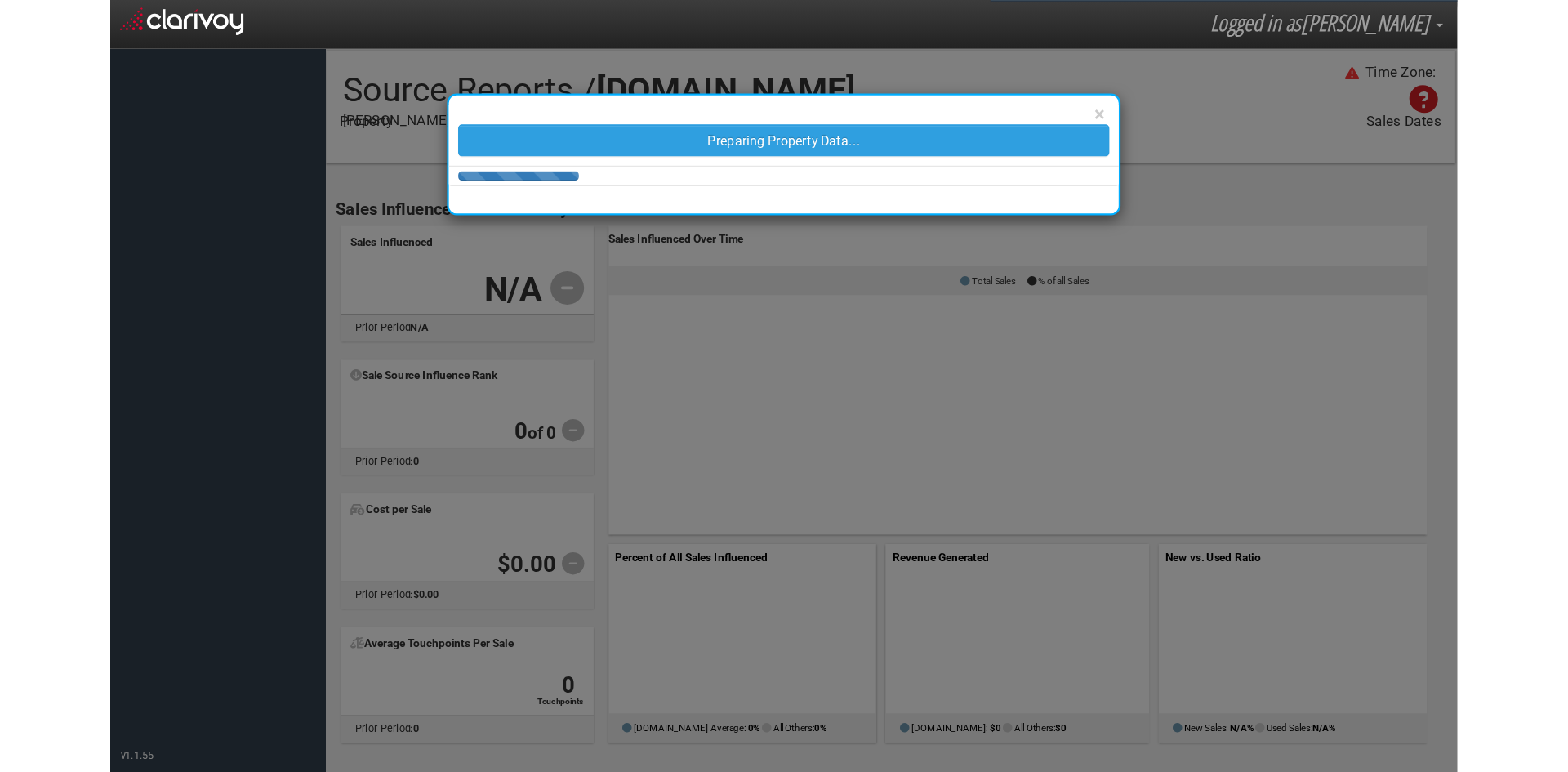 scroll, scrollTop: 0, scrollLeft: 0, axis: both 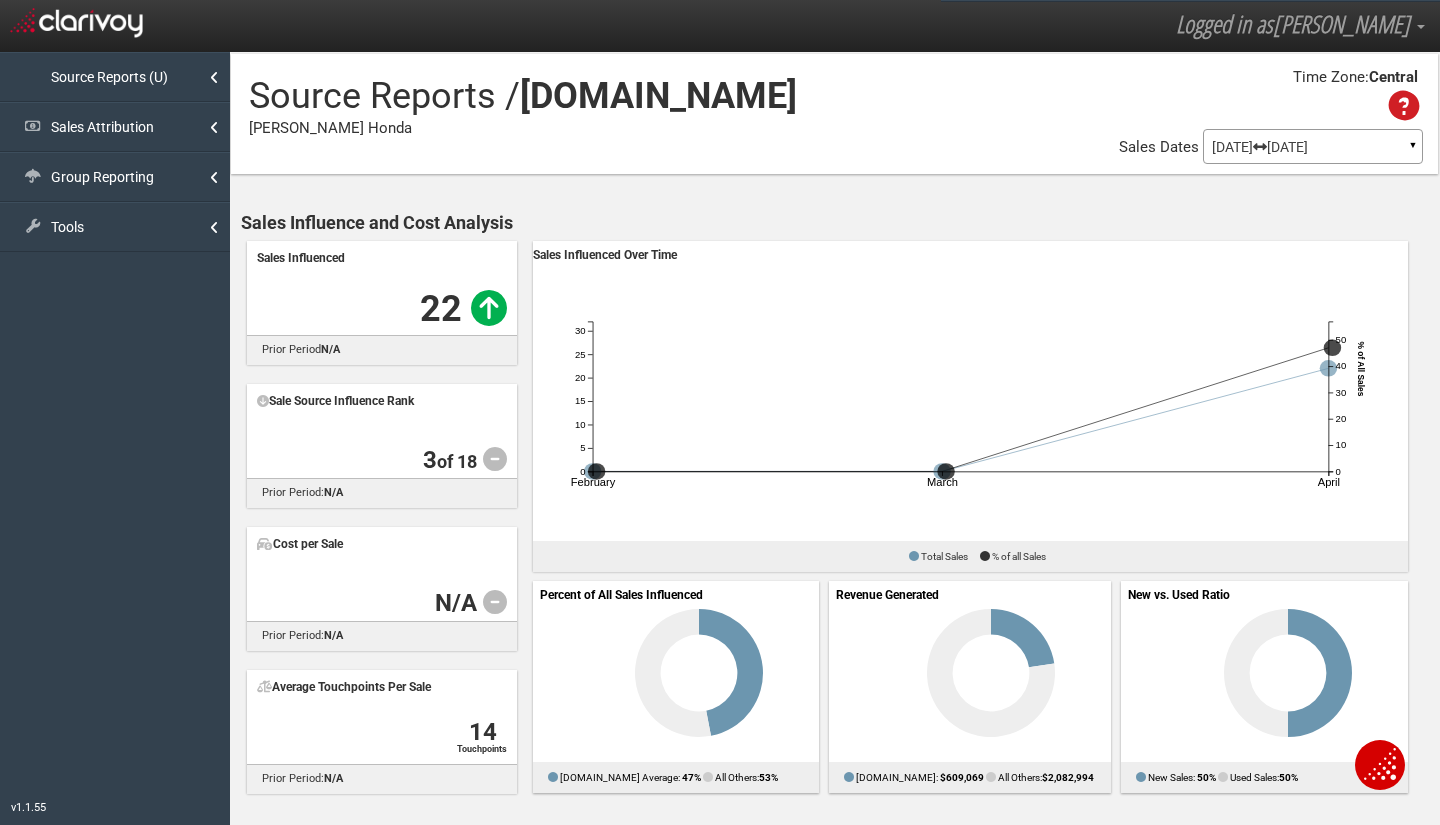 click on "Sales Attribution" at bounding box center [115, 127] 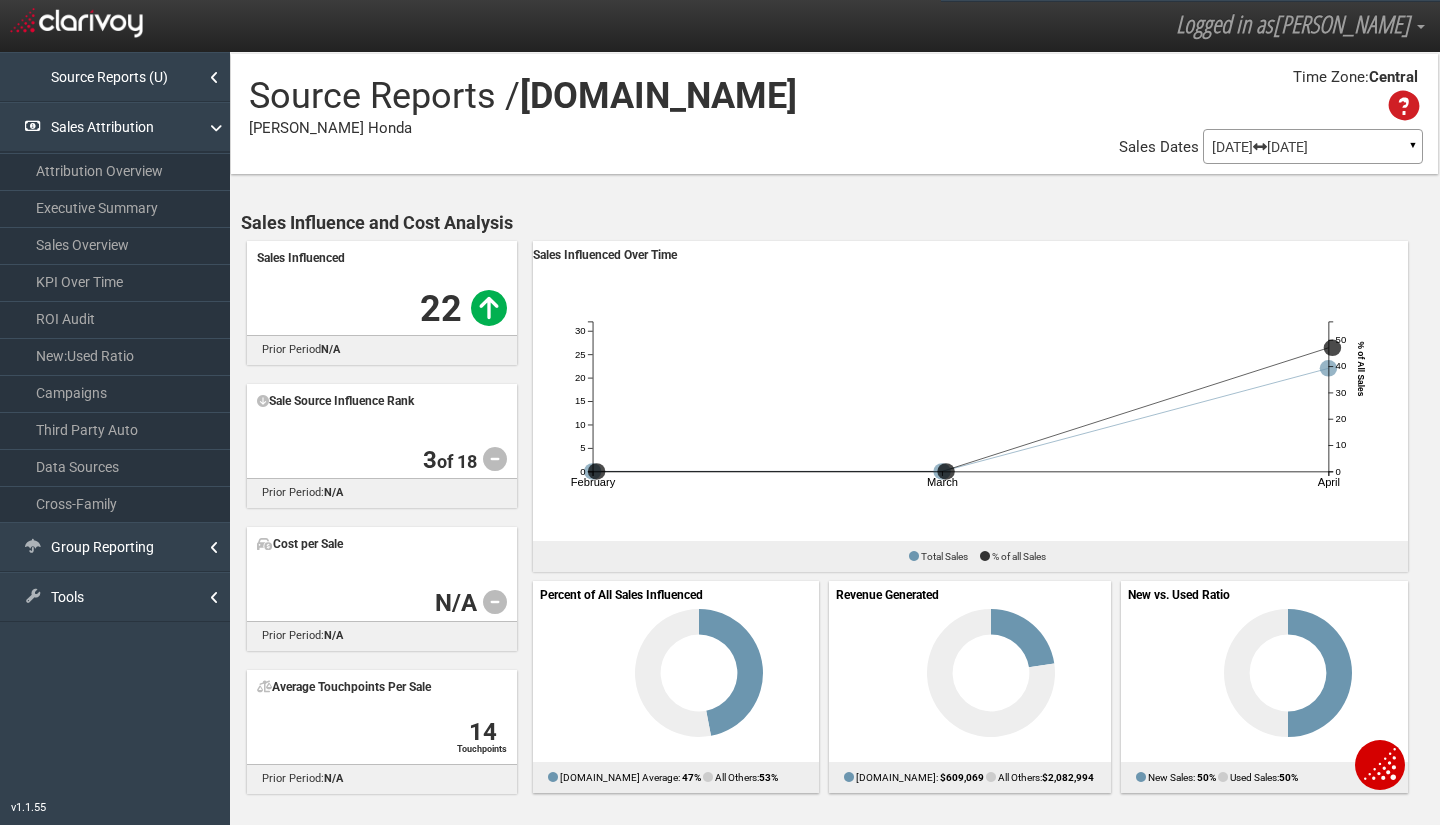 click on "Attribution Overview" at bounding box center [115, 171] 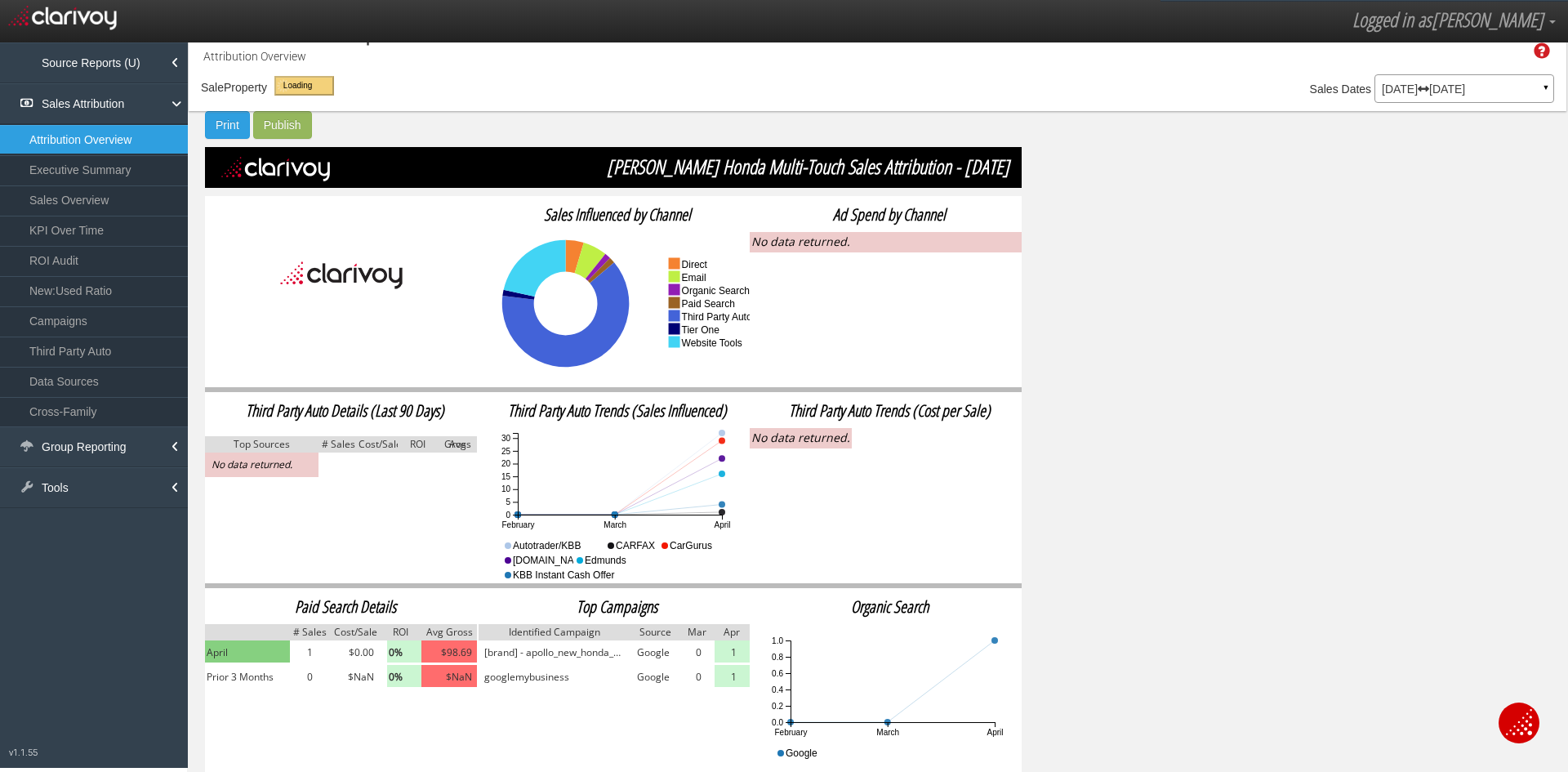 scroll, scrollTop: 47, scrollLeft: 0, axis: vertical 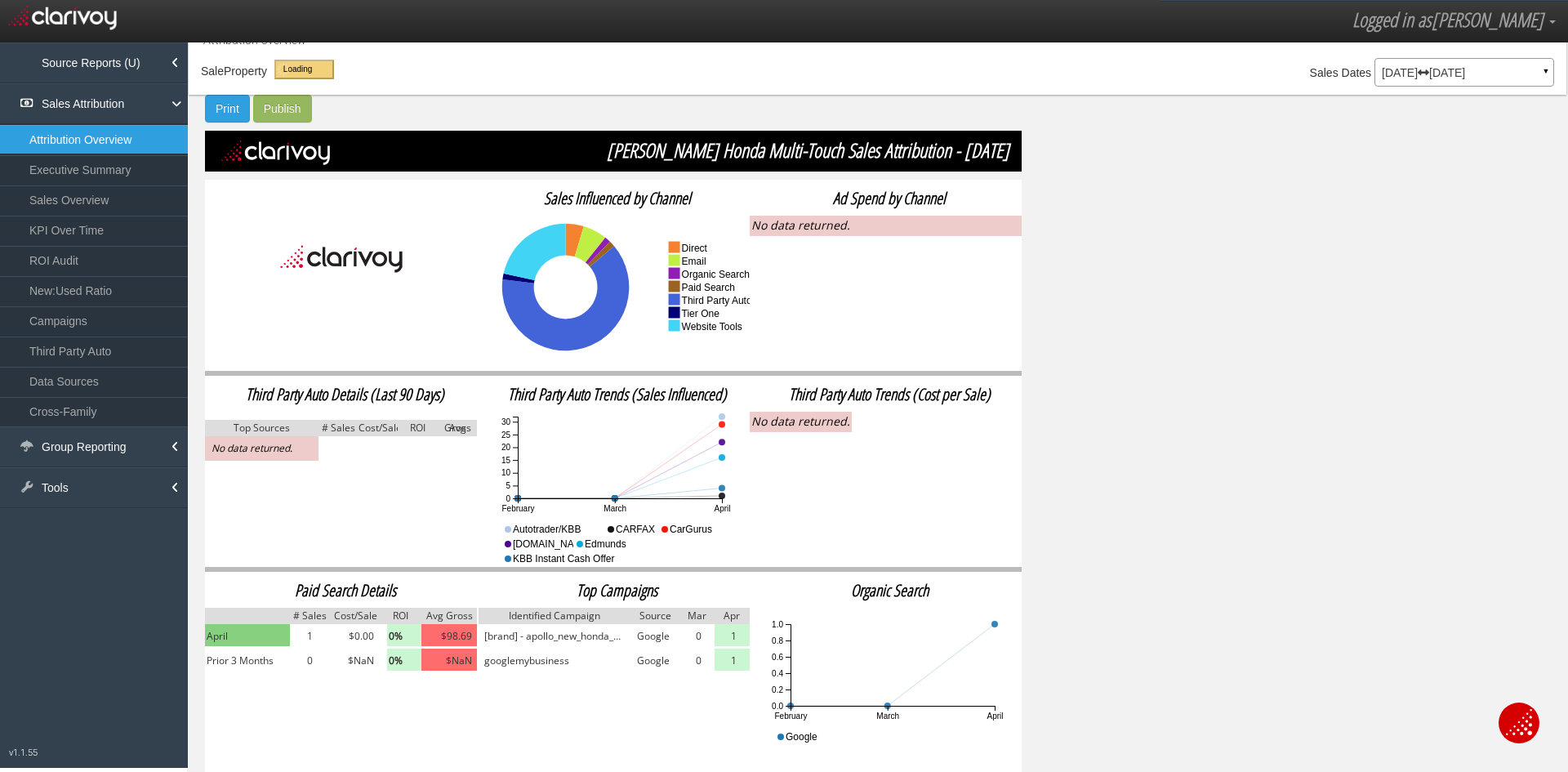 click on "Executive Summary" at bounding box center (94, 170) 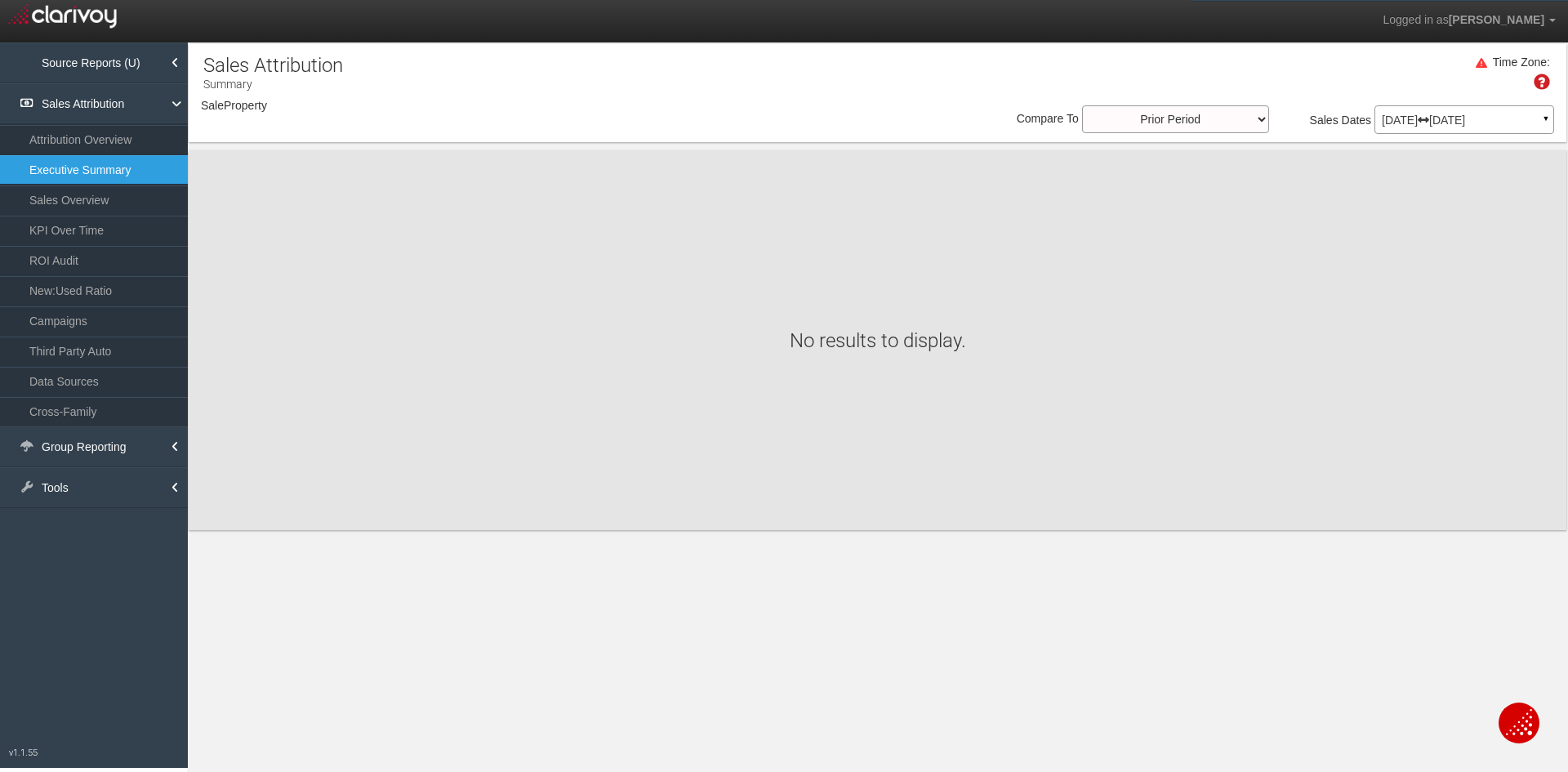 scroll, scrollTop: 0, scrollLeft: 0, axis: both 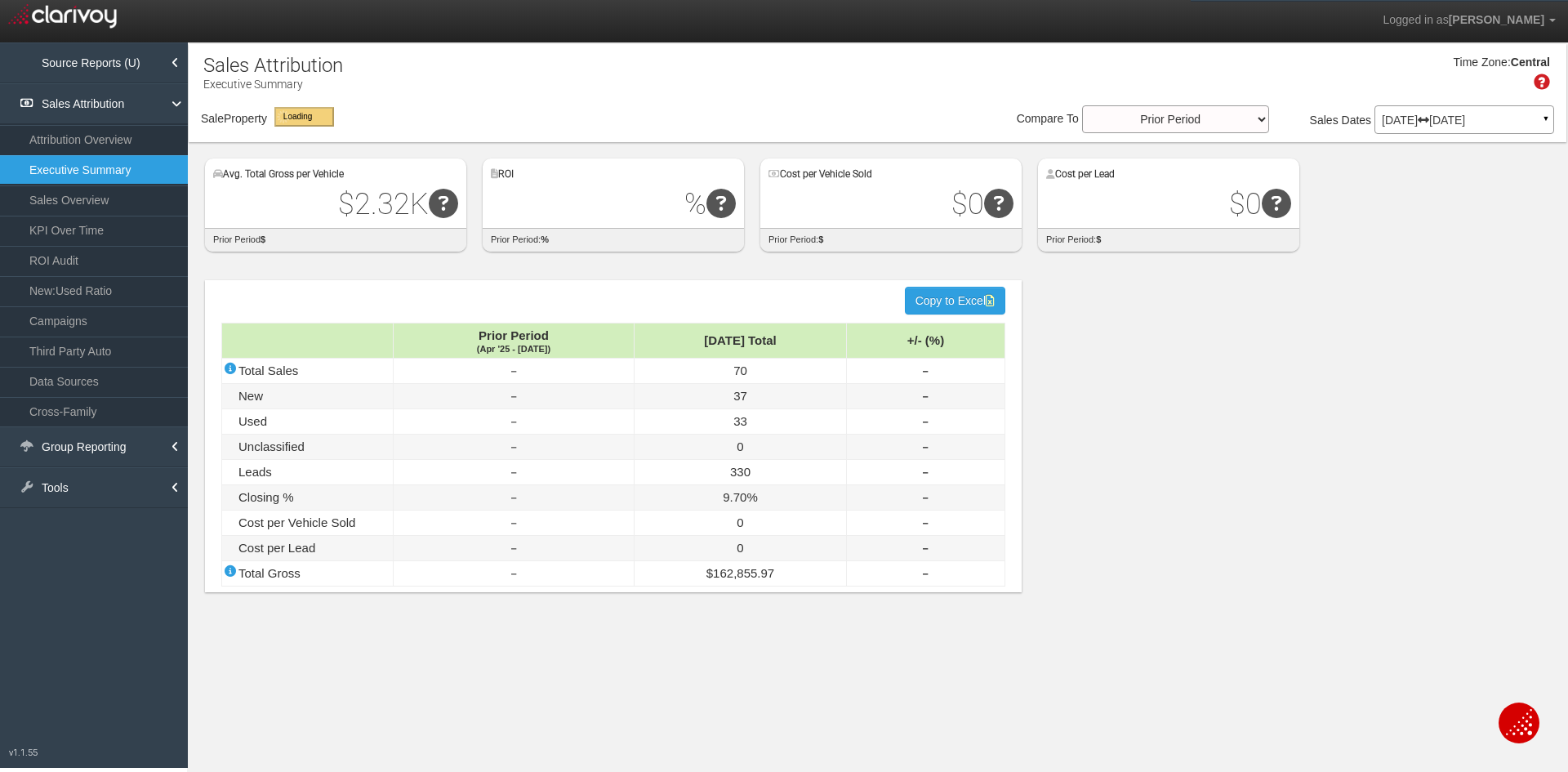 click on "Sales Overview" at bounding box center [94, 200] 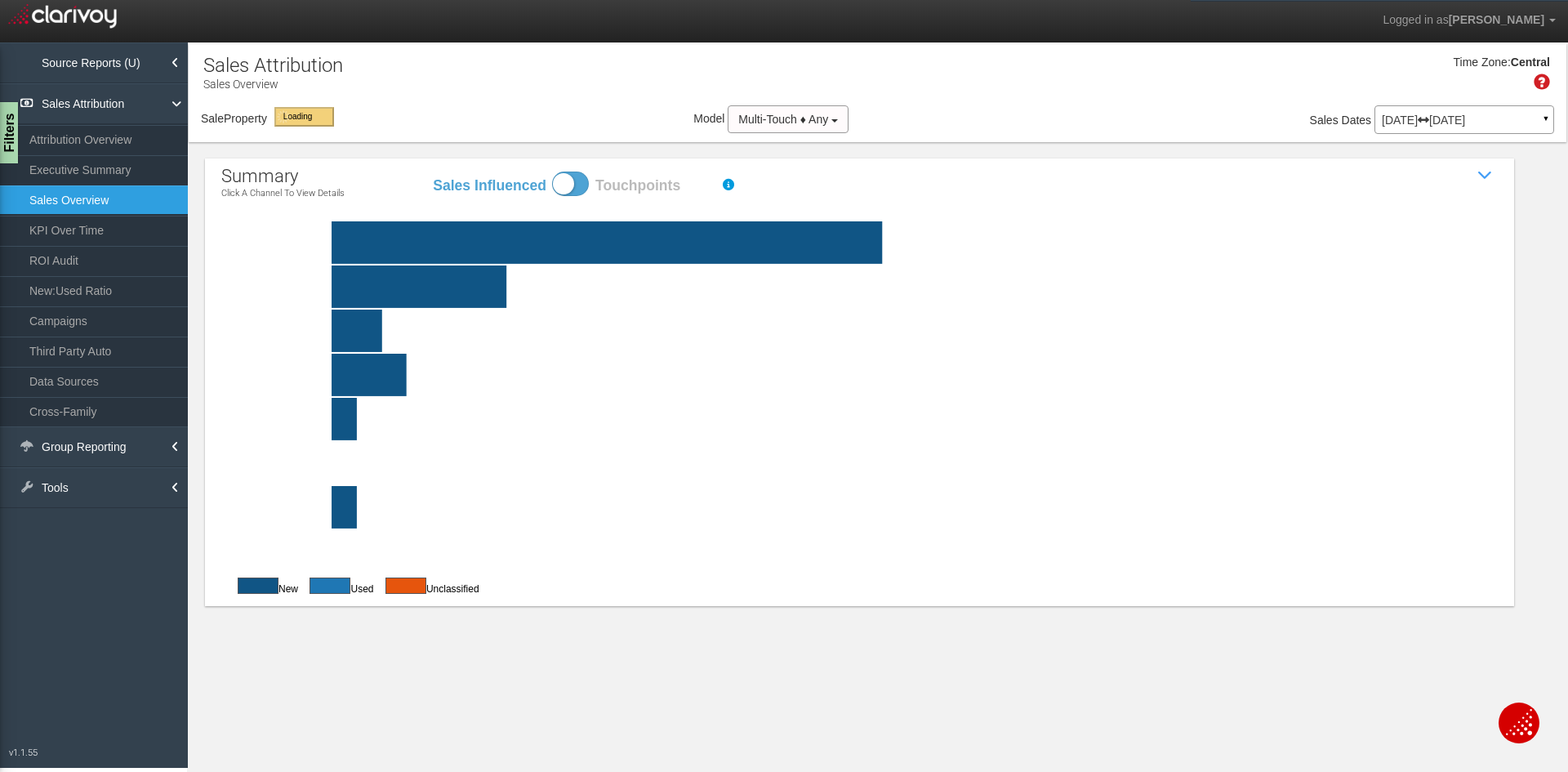 click 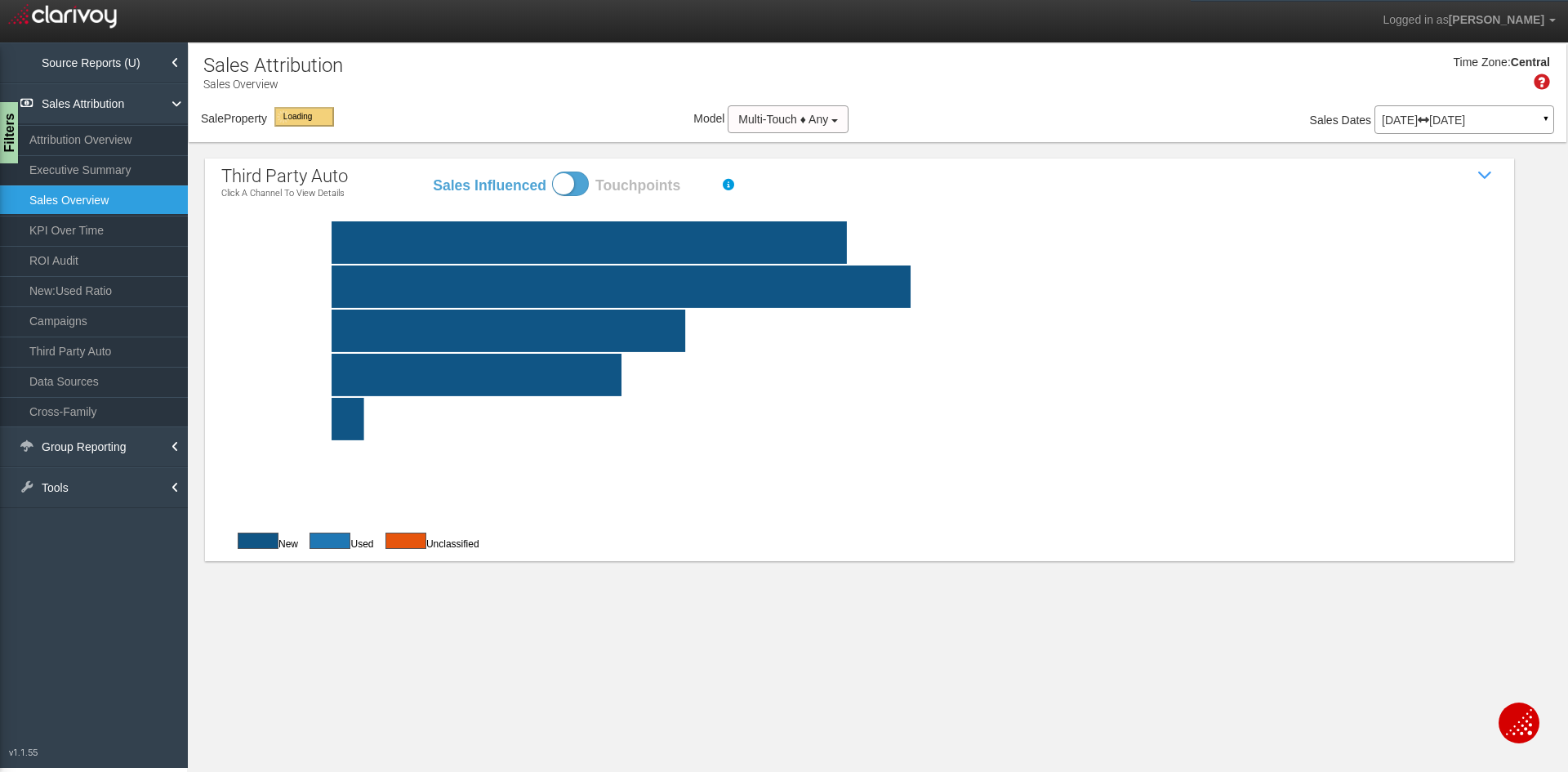 click 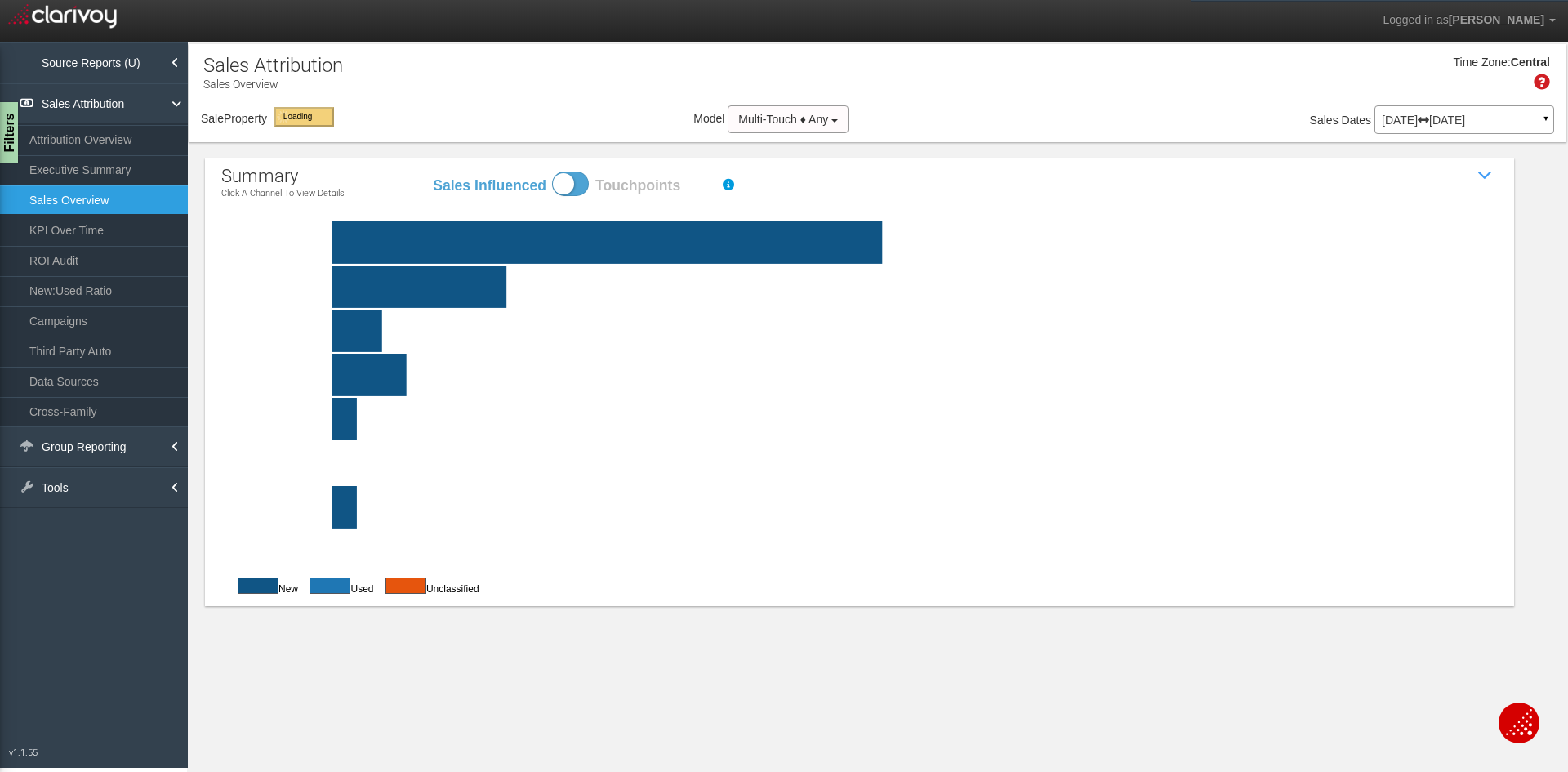 click 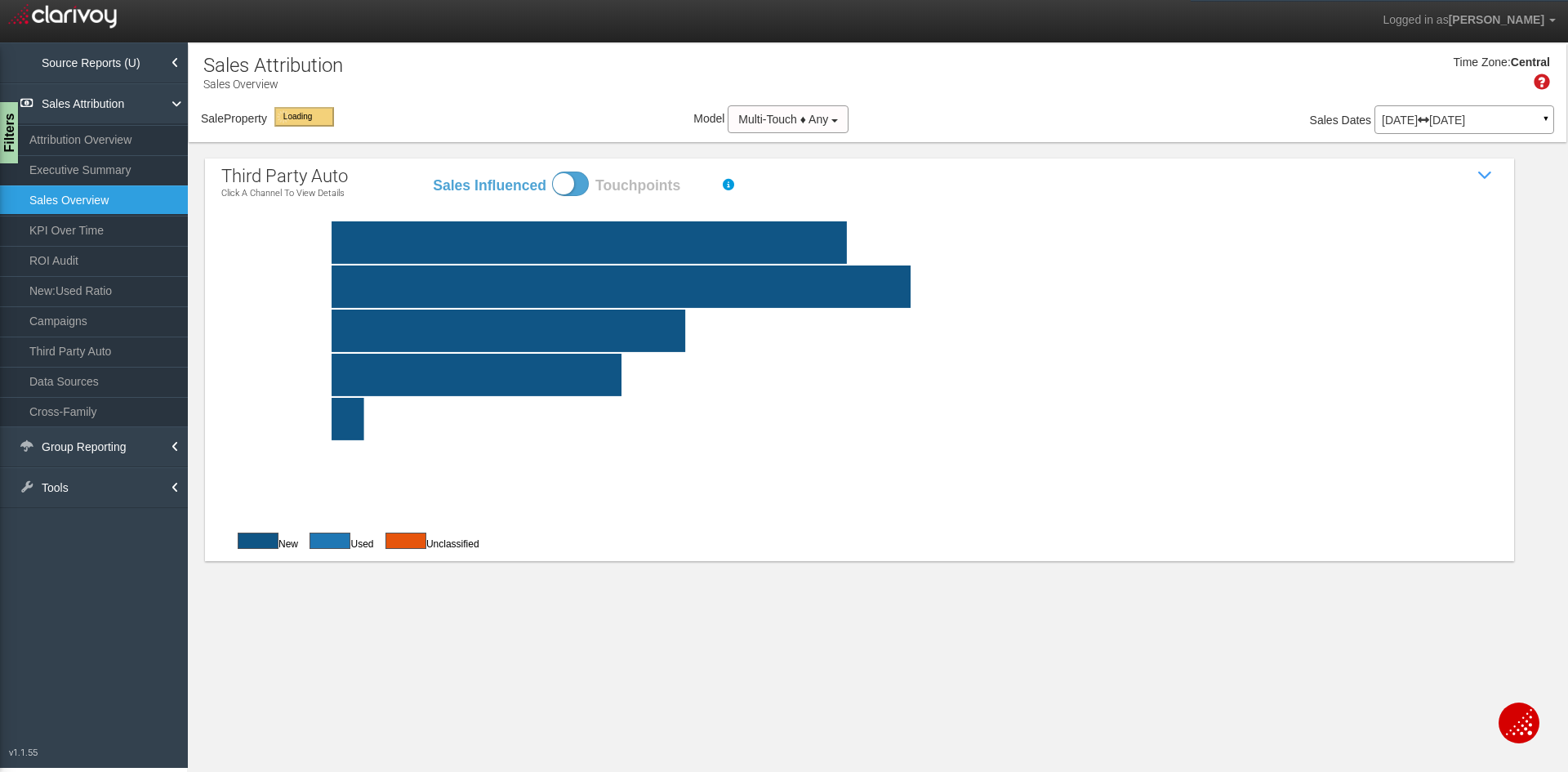 click at bounding box center [570, 184] 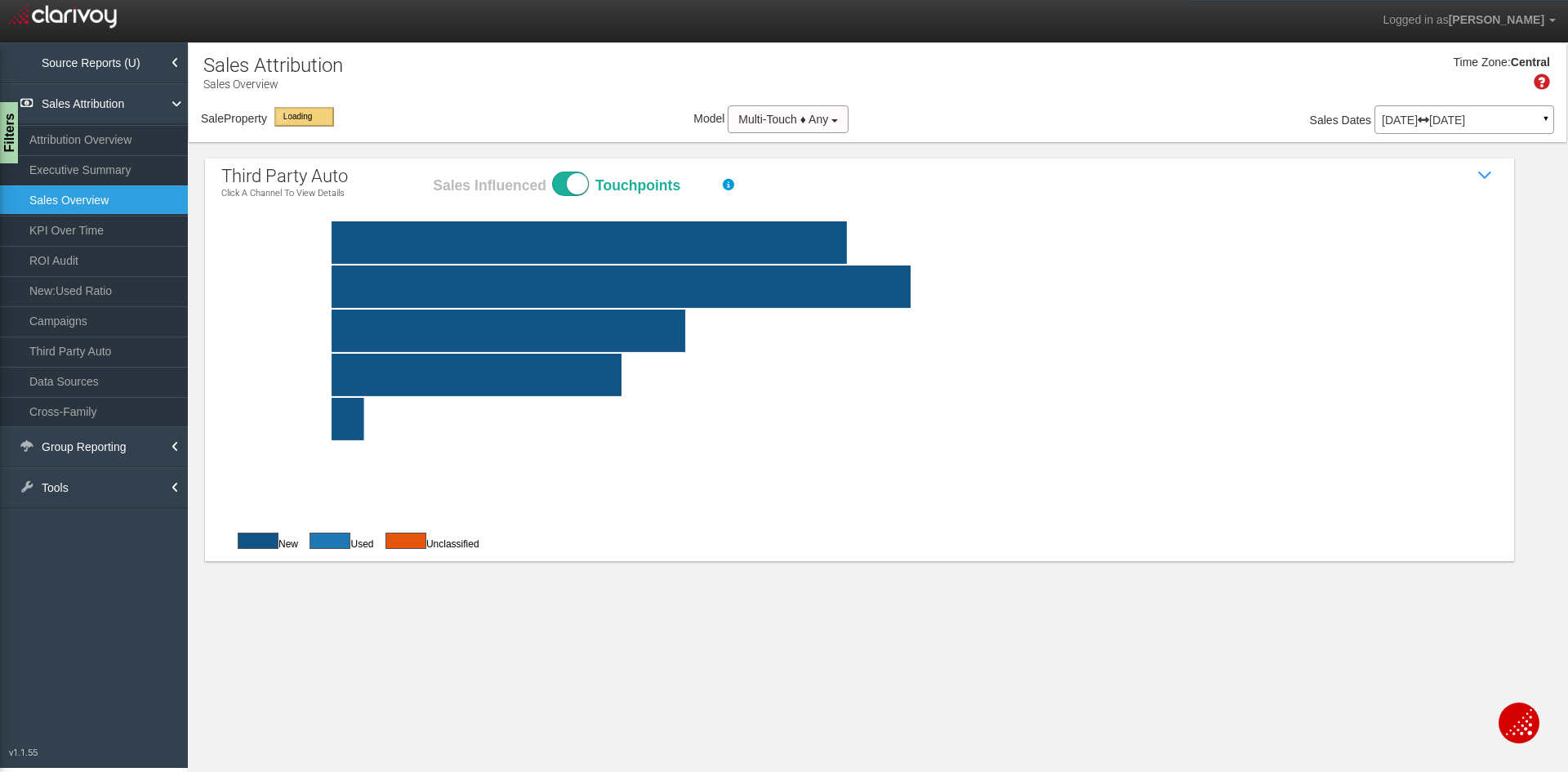 click on "Sales Influenced 			 Touchpoints" at bounding box center (431, 171) 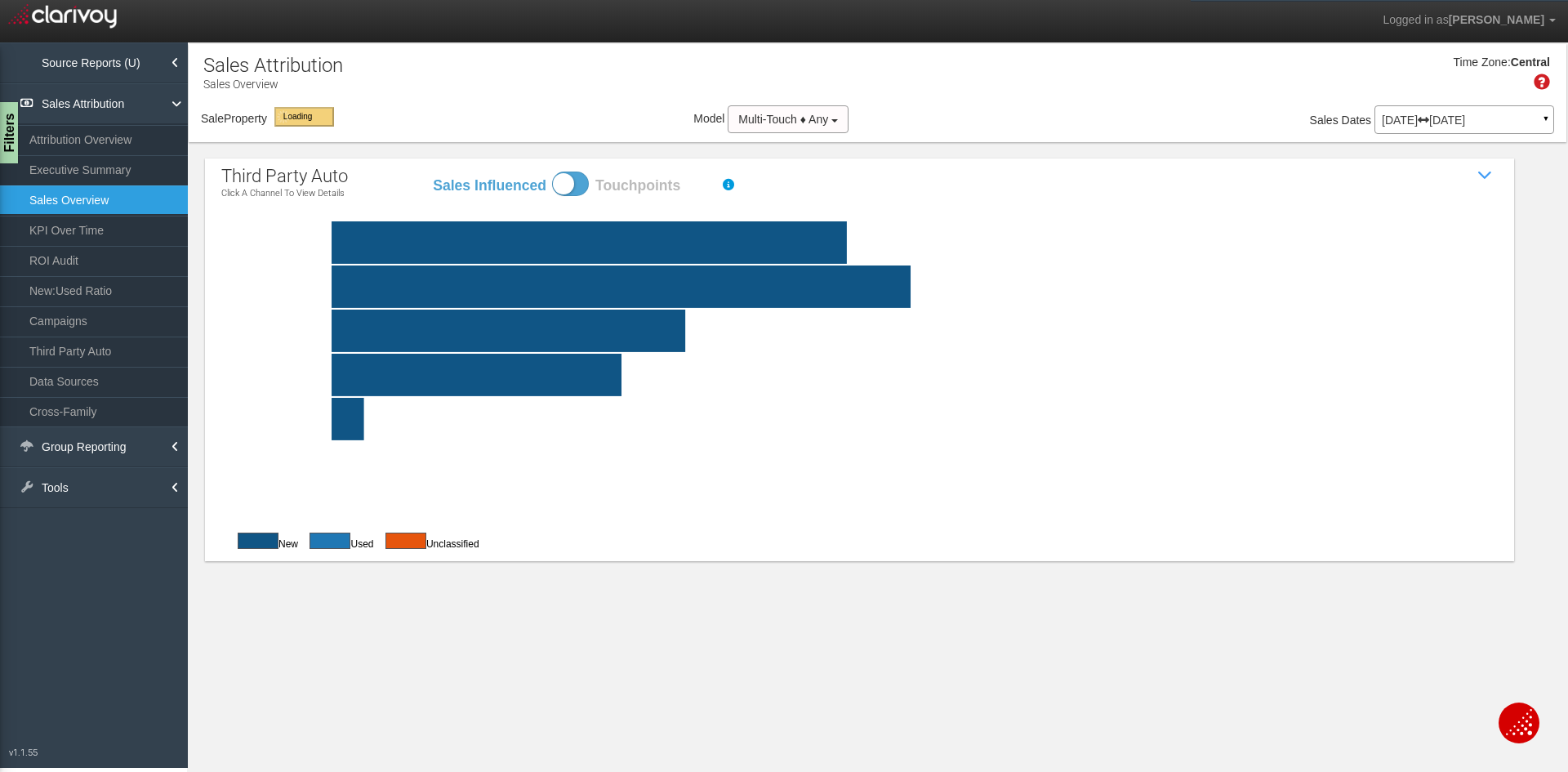 click on "Sales Influenced 			 Touchpoints" at bounding box center (431, 171) 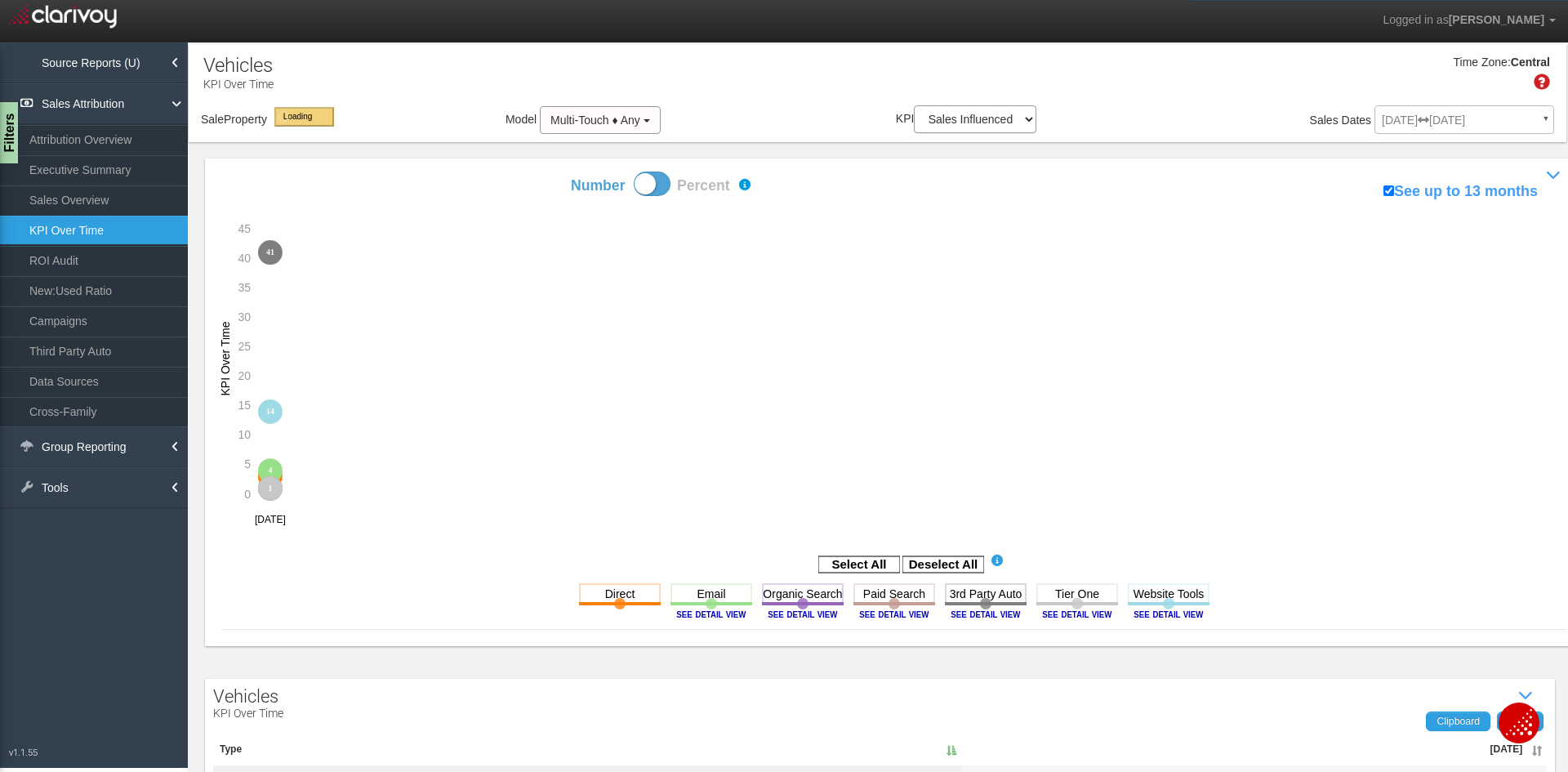 click on "Sales Overview" at bounding box center (94, 200) 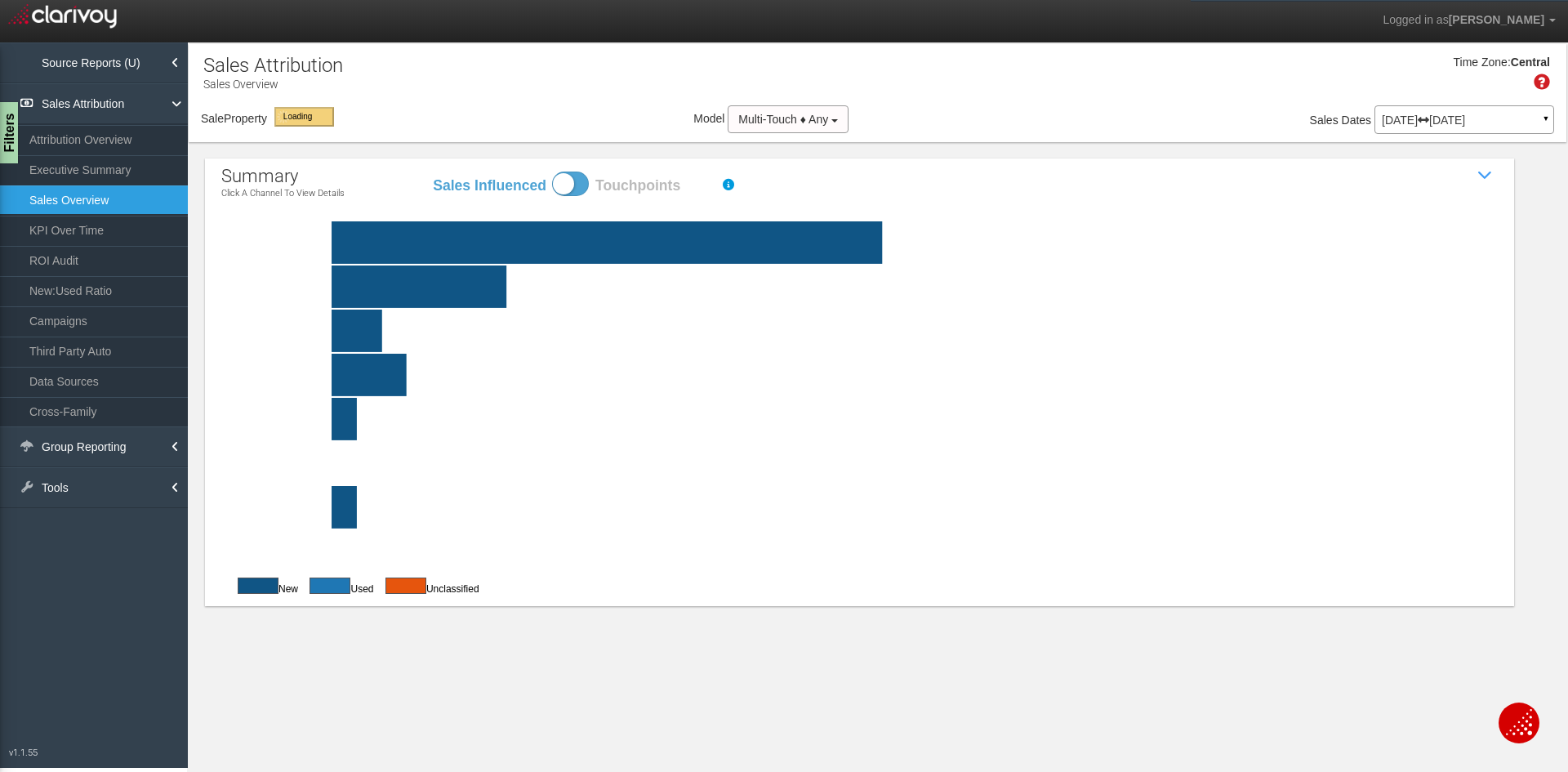 click 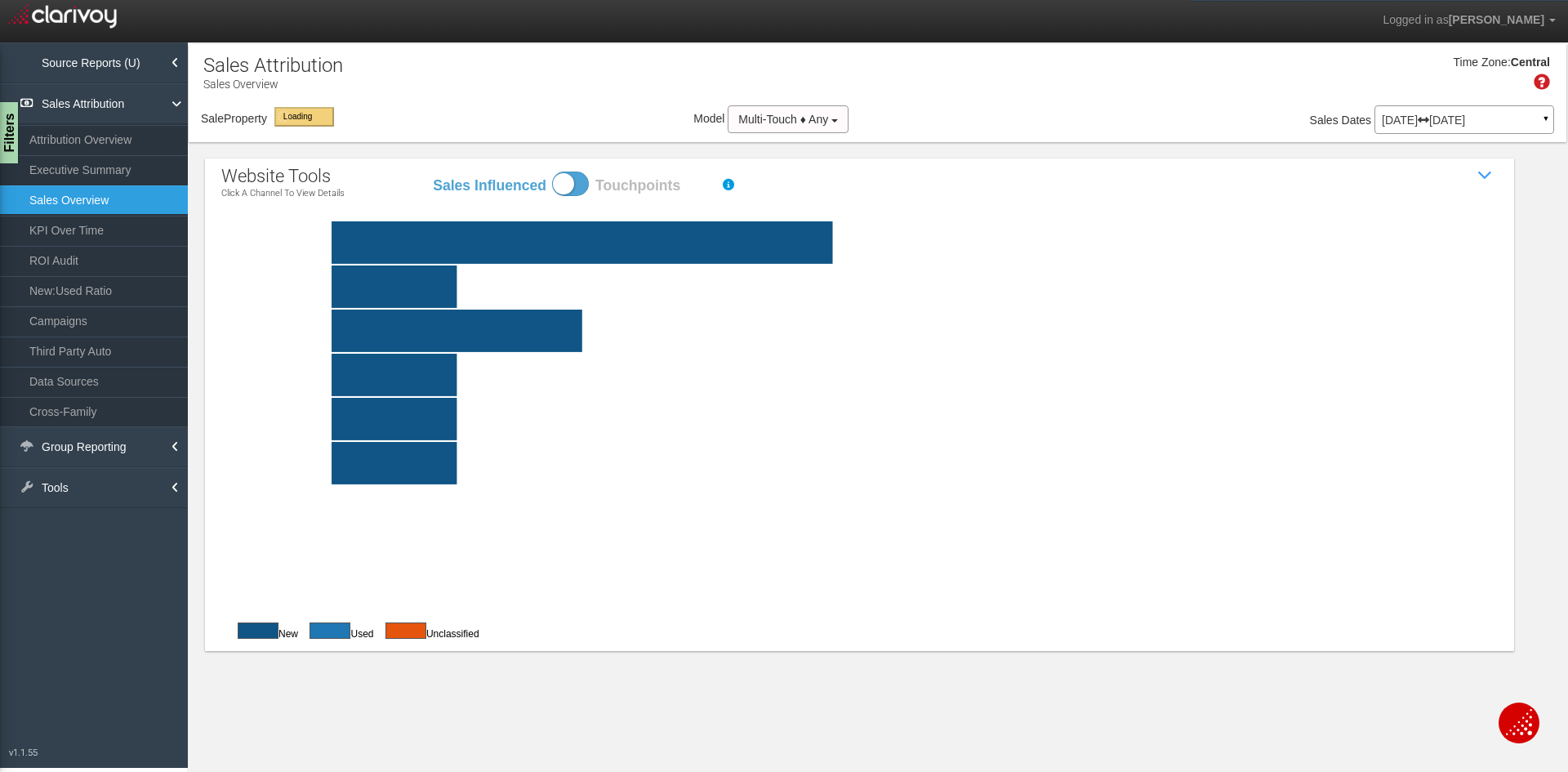 click on "ROI Audit" at bounding box center [94, 261] 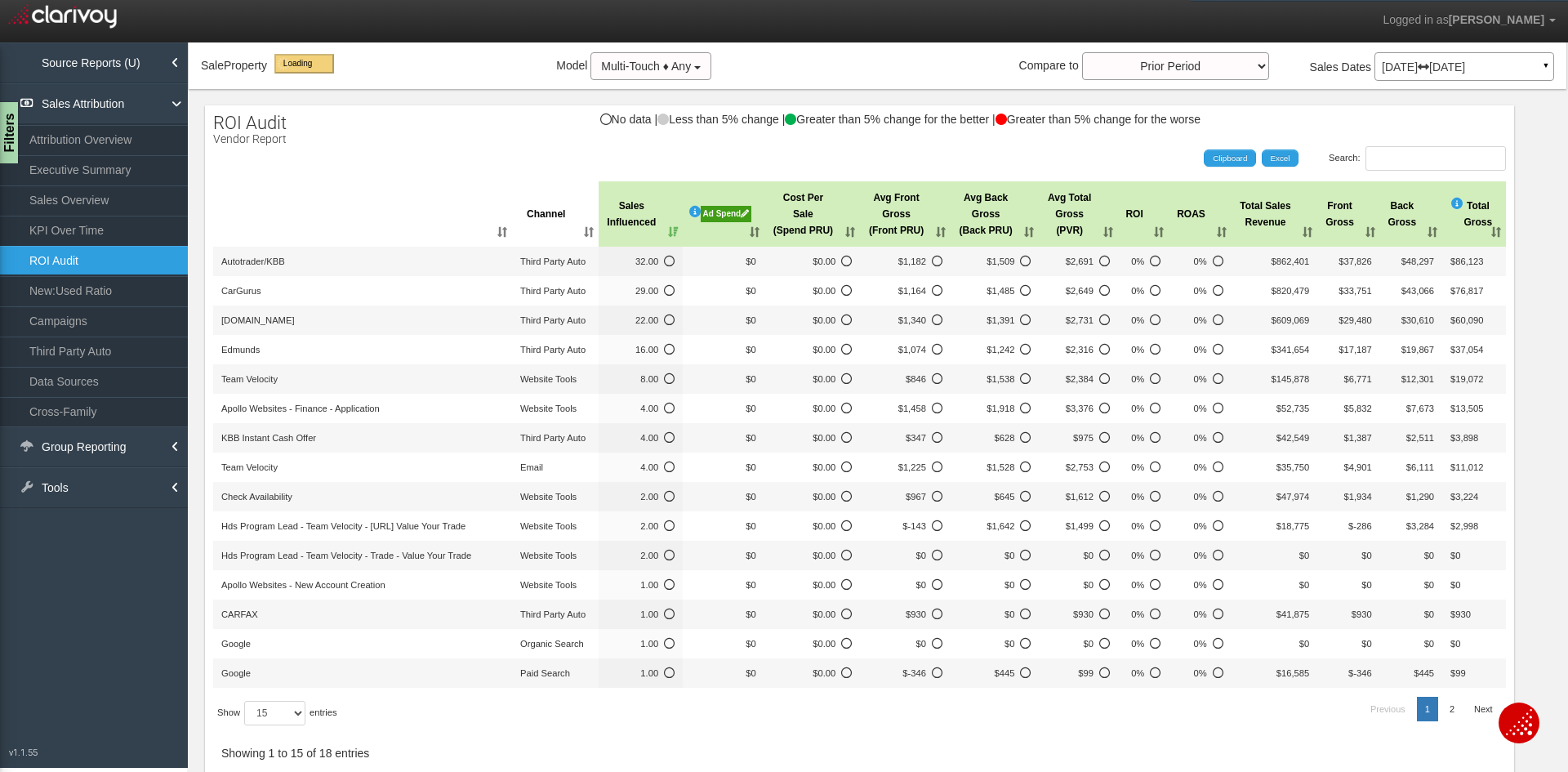 scroll, scrollTop: 82, scrollLeft: 0, axis: vertical 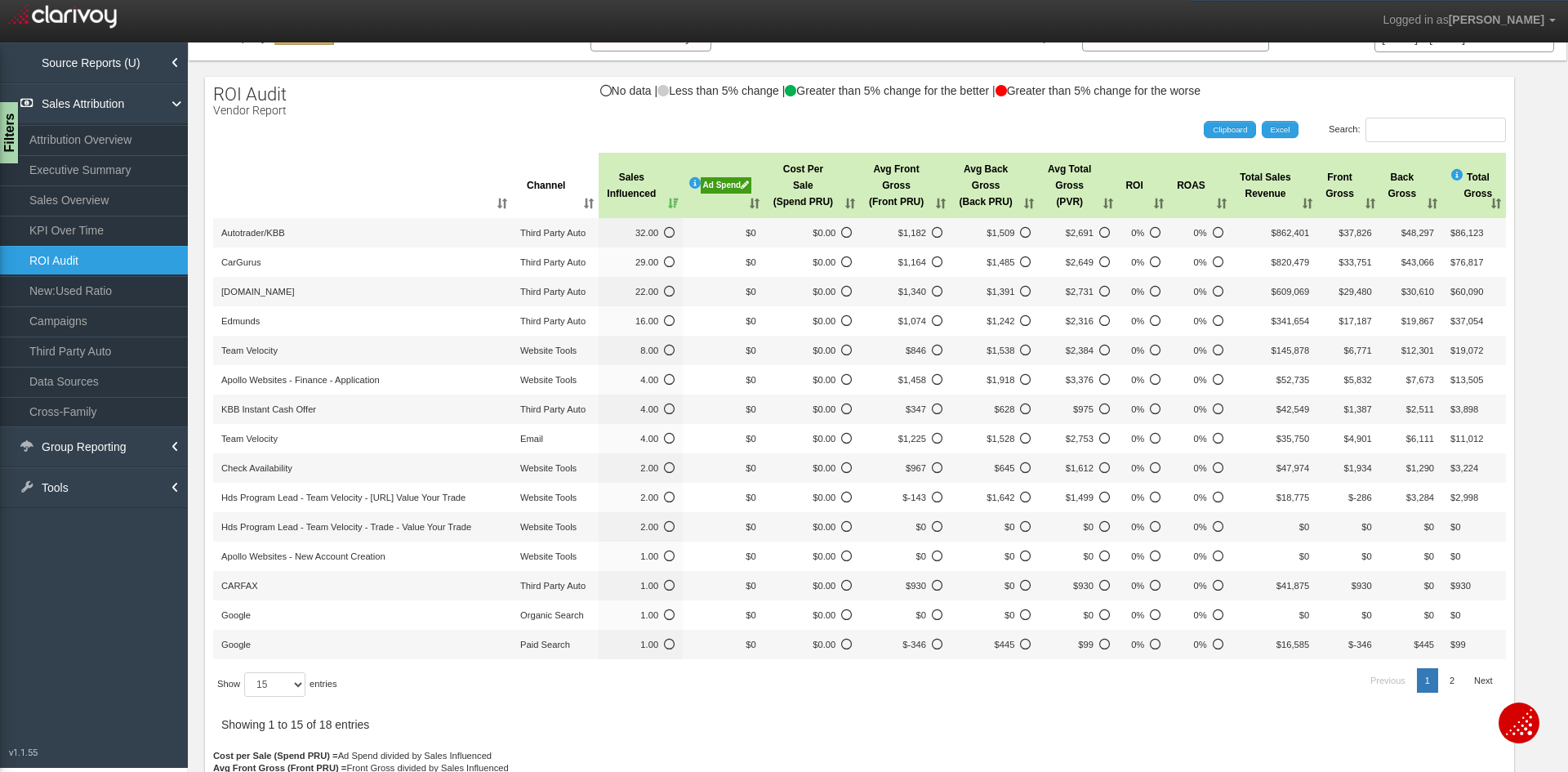 click on "Autotrader/KBB" at bounding box center (253, 233) 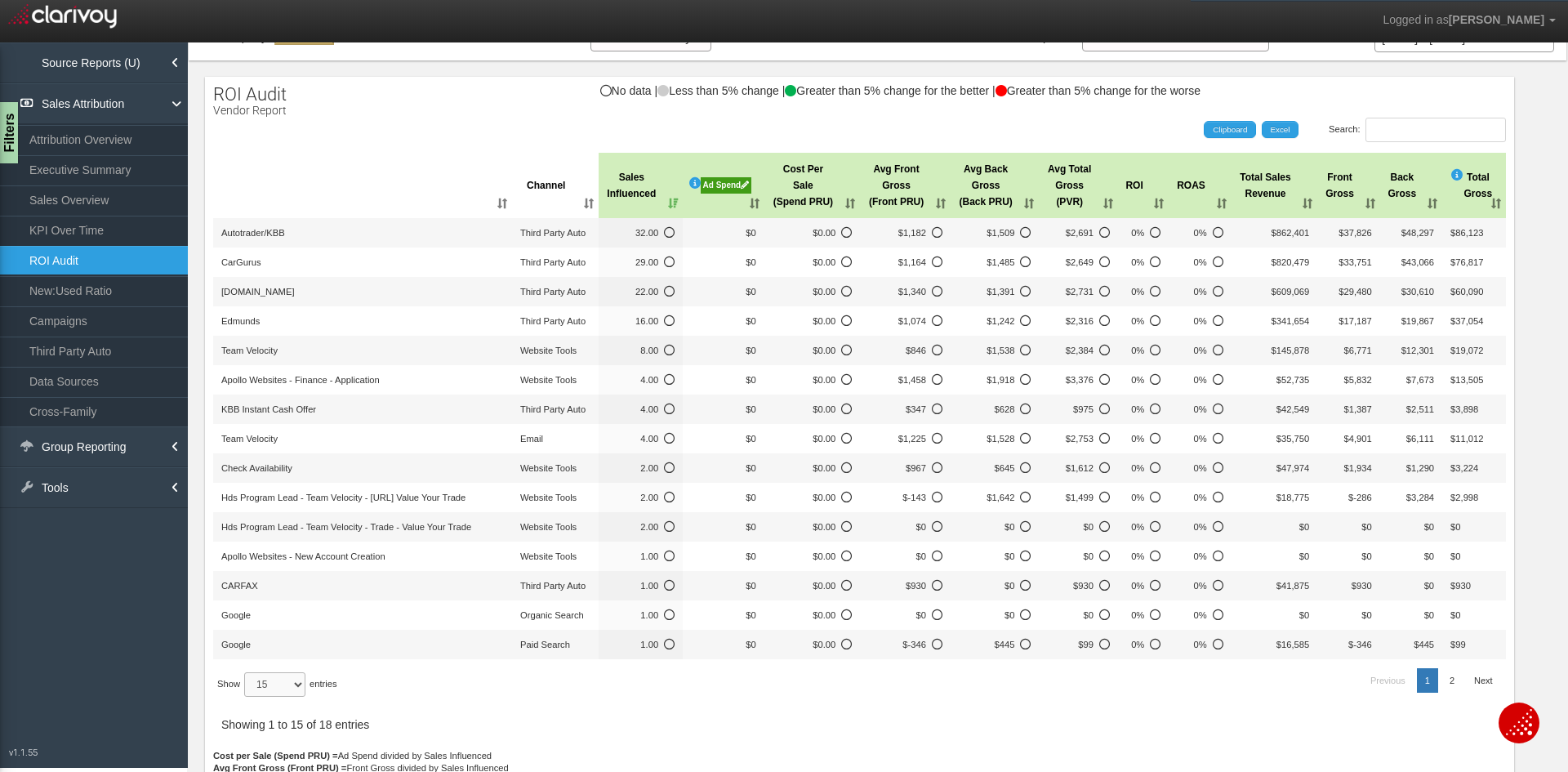 click on "15 30 50 All" at bounding box center (274, 685) 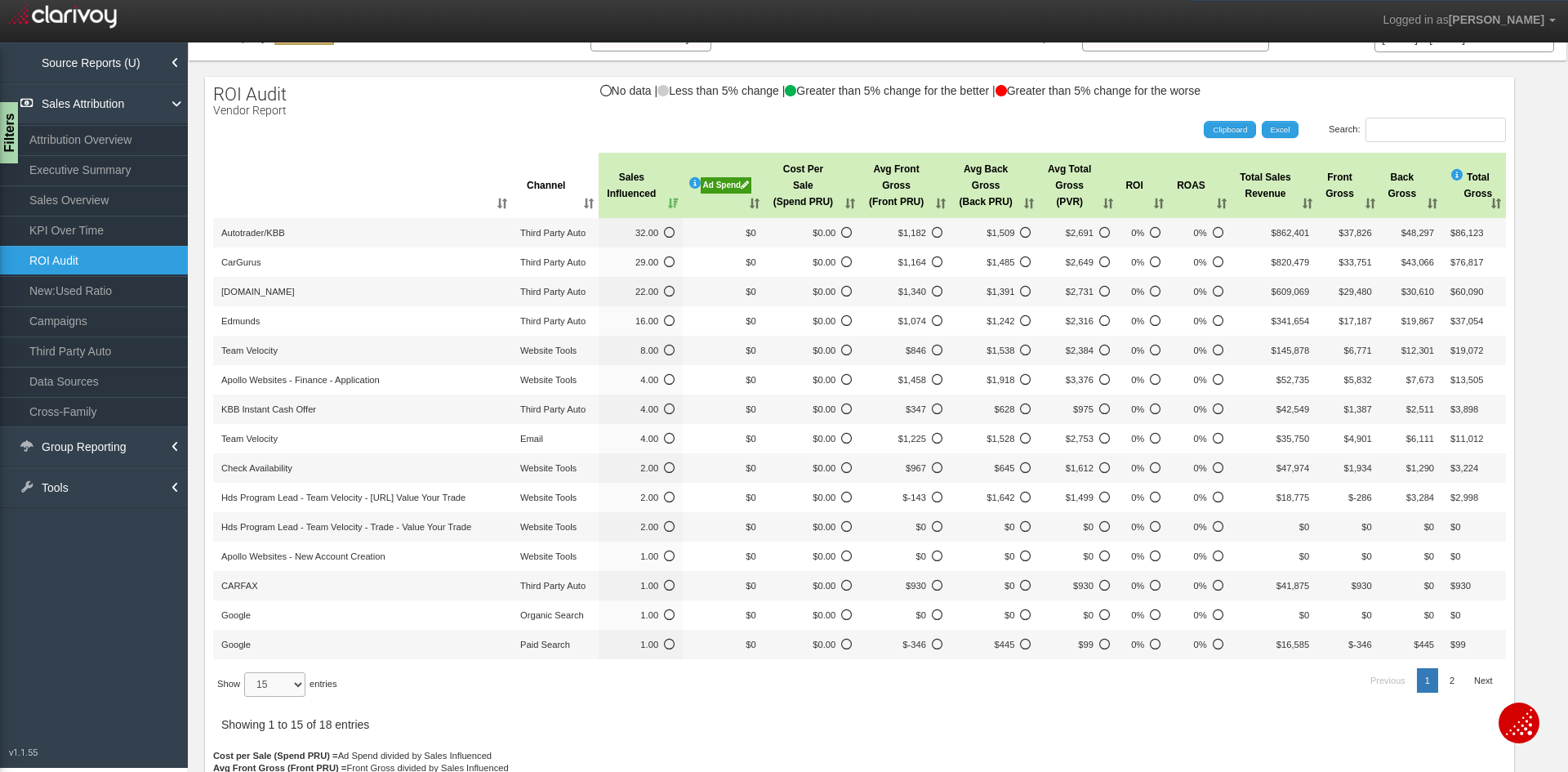 select on "30" 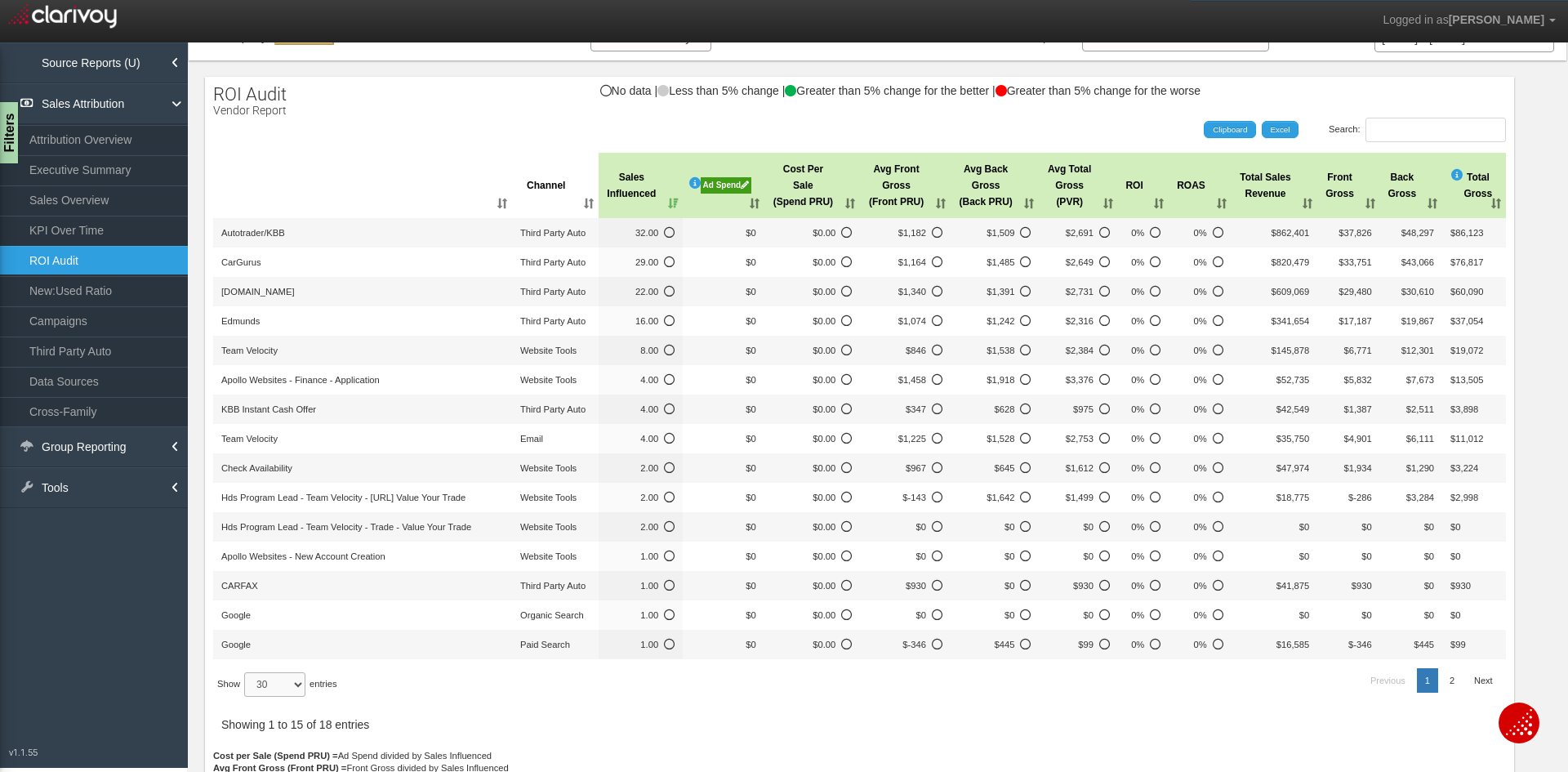 click on "15 30 50 All" at bounding box center [274, 685] 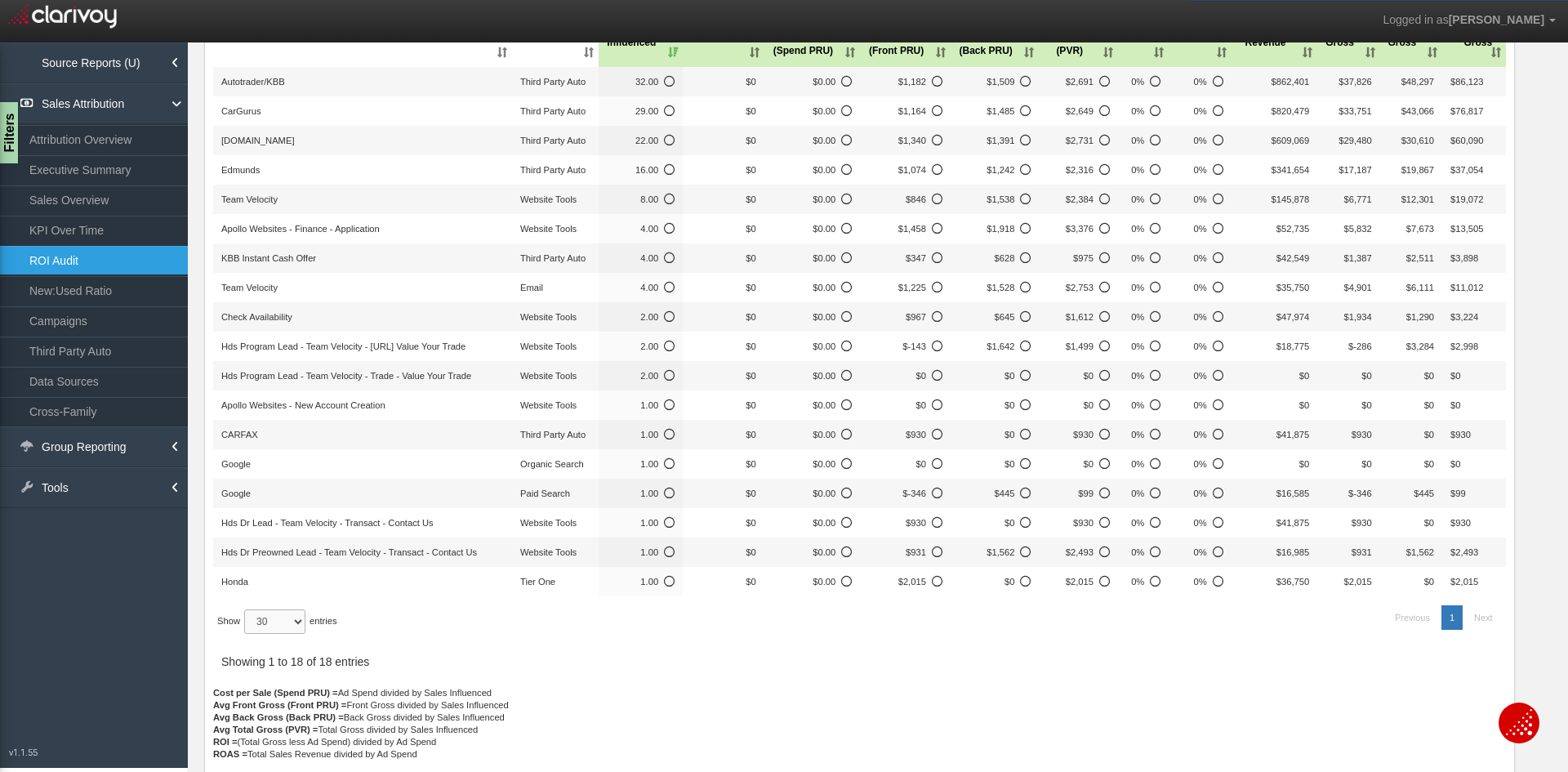 scroll, scrollTop: 245, scrollLeft: 0, axis: vertical 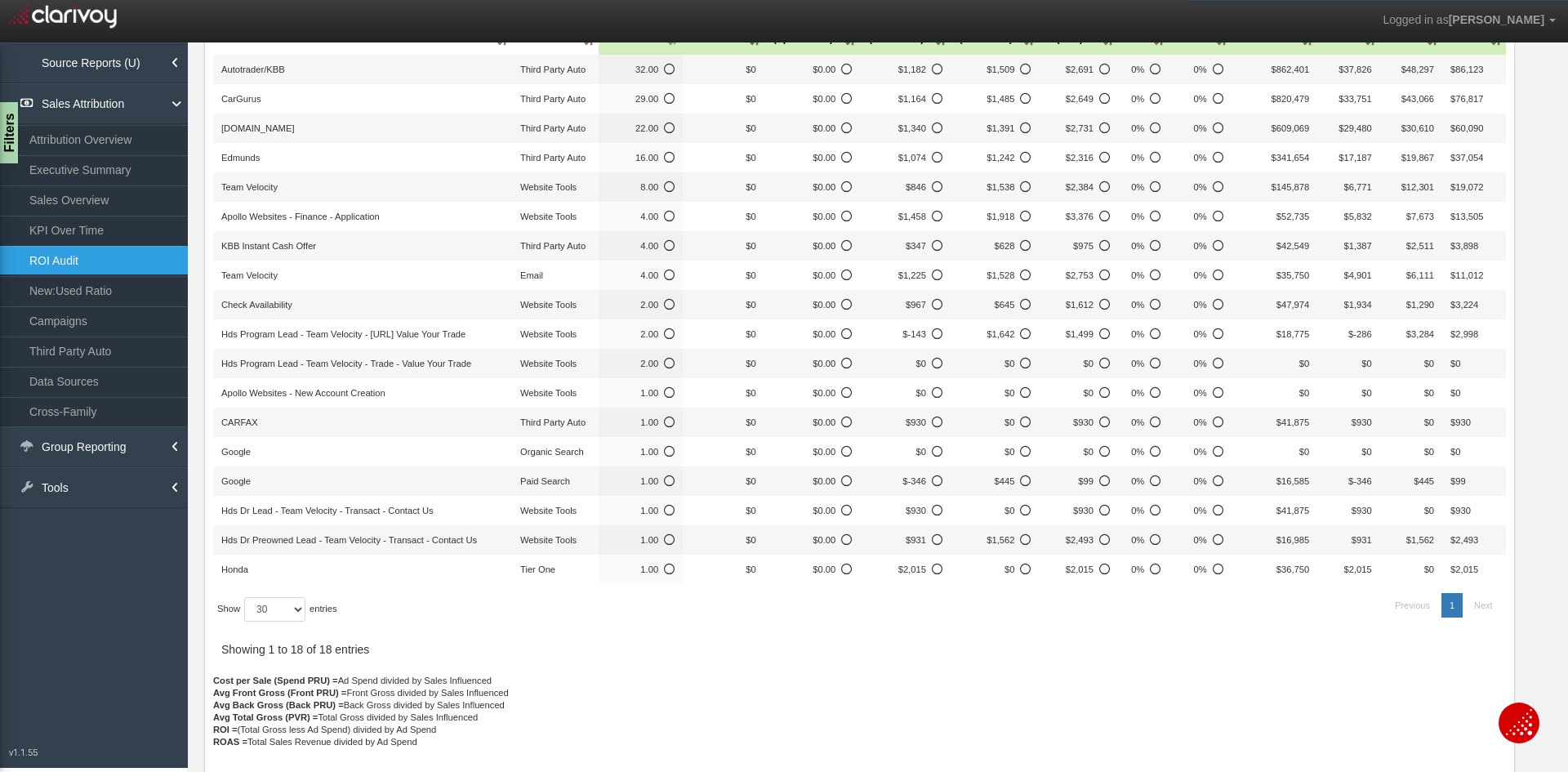 click on "New:Used Ratio" at bounding box center (94, 291) 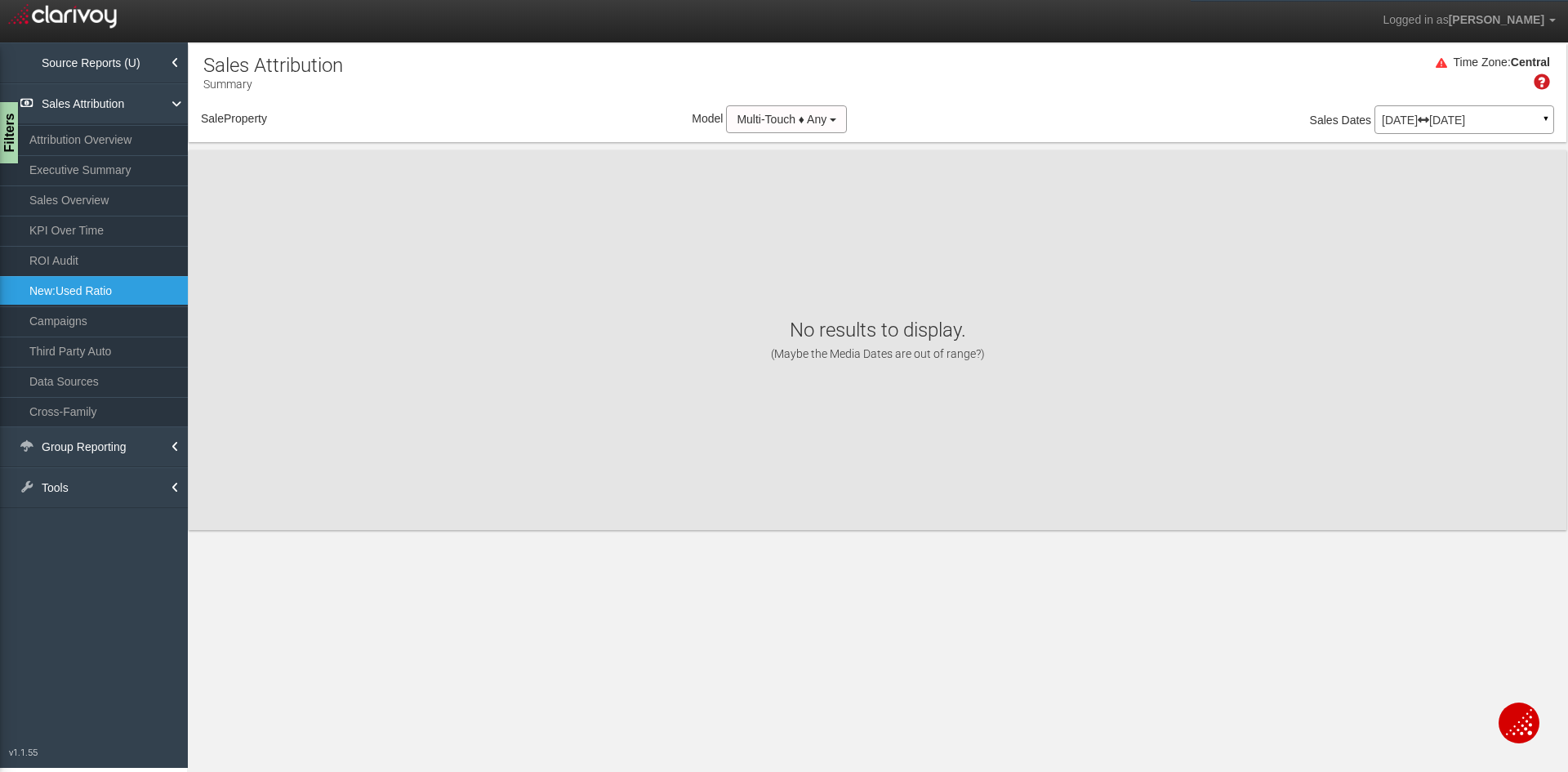 scroll, scrollTop: 0, scrollLeft: 0, axis: both 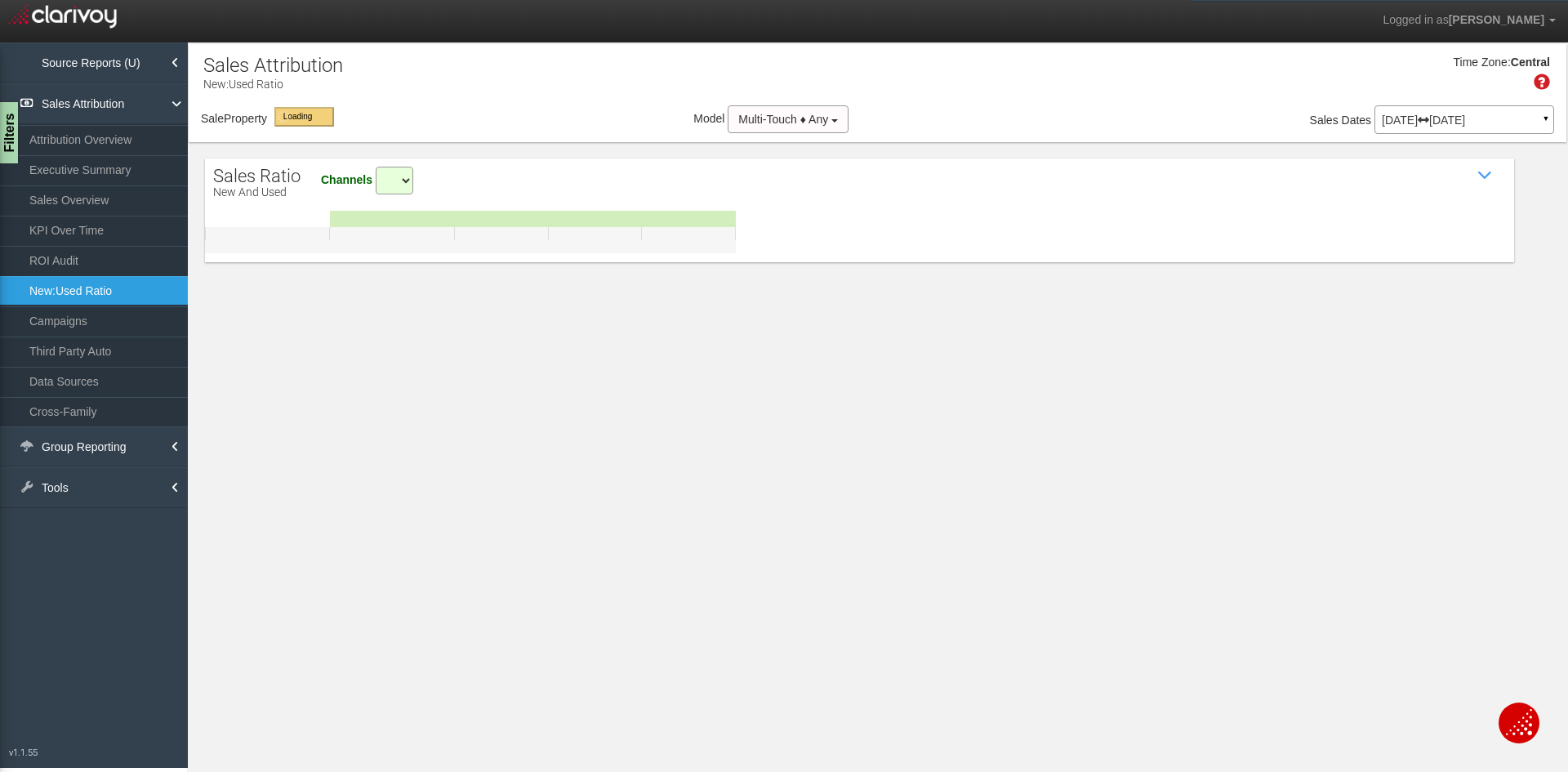 select on "all" 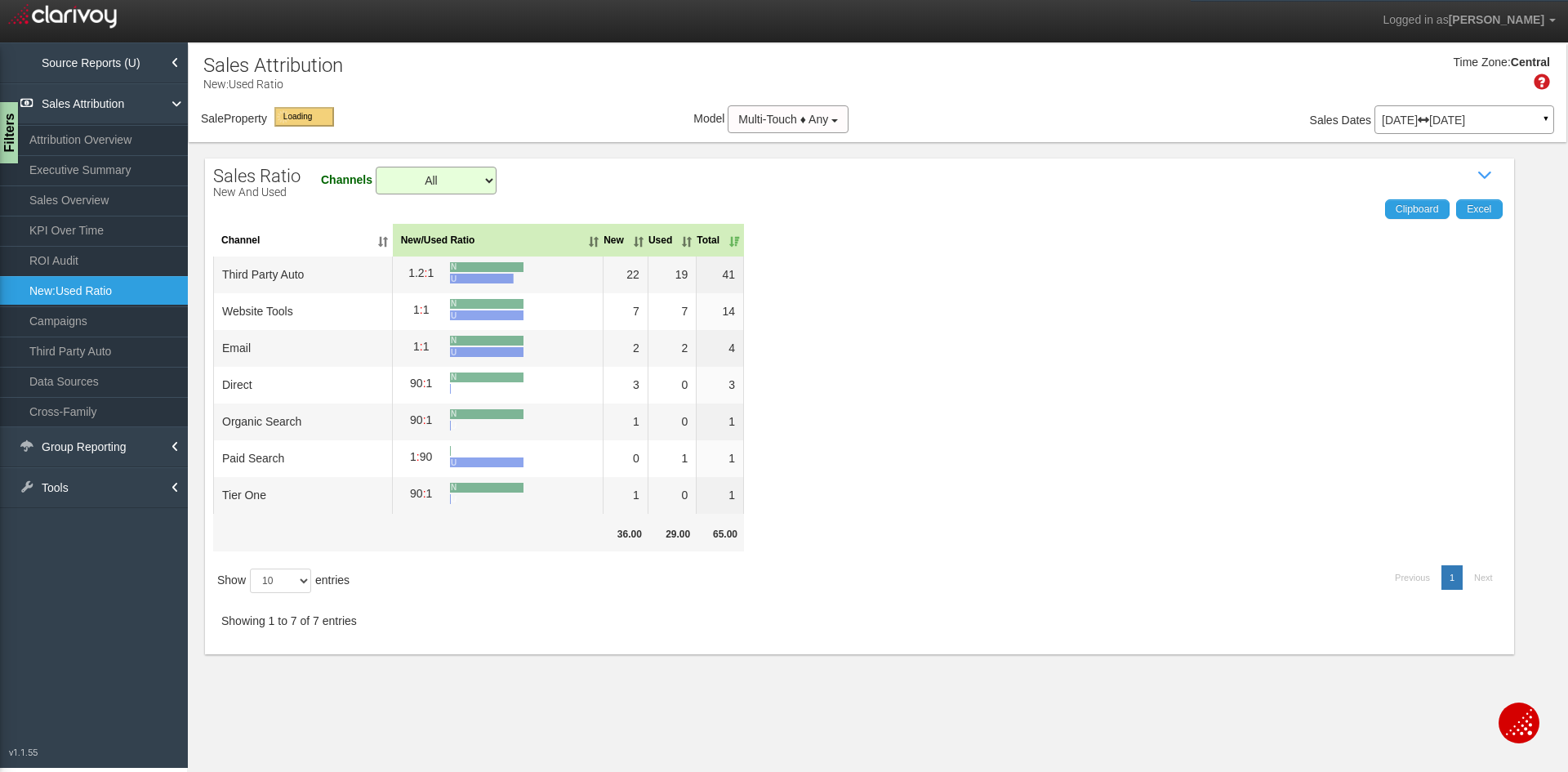 click on "Third Party Auto" at bounding box center (94, 351) 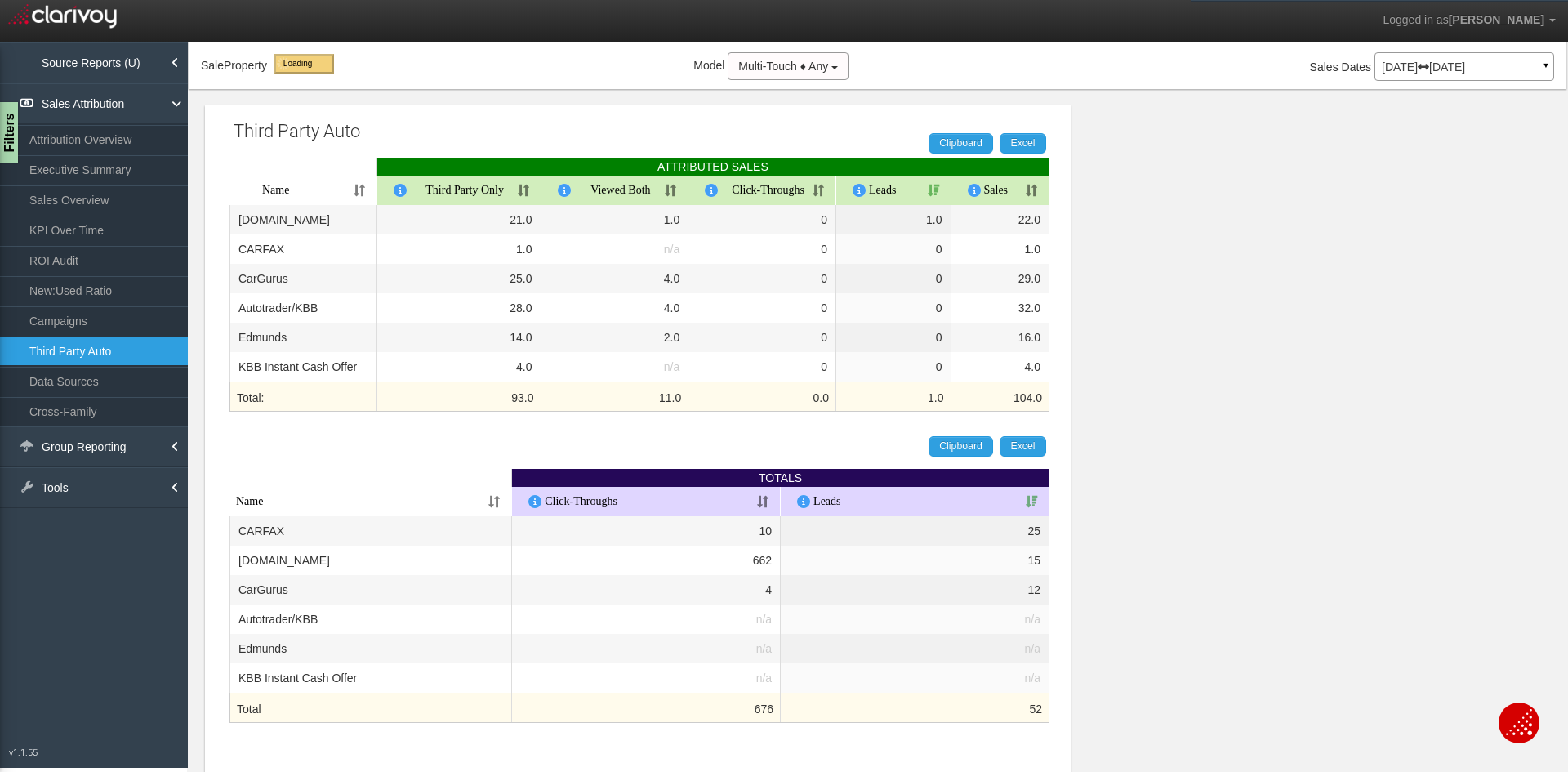 scroll, scrollTop: 0, scrollLeft: 0, axis: both 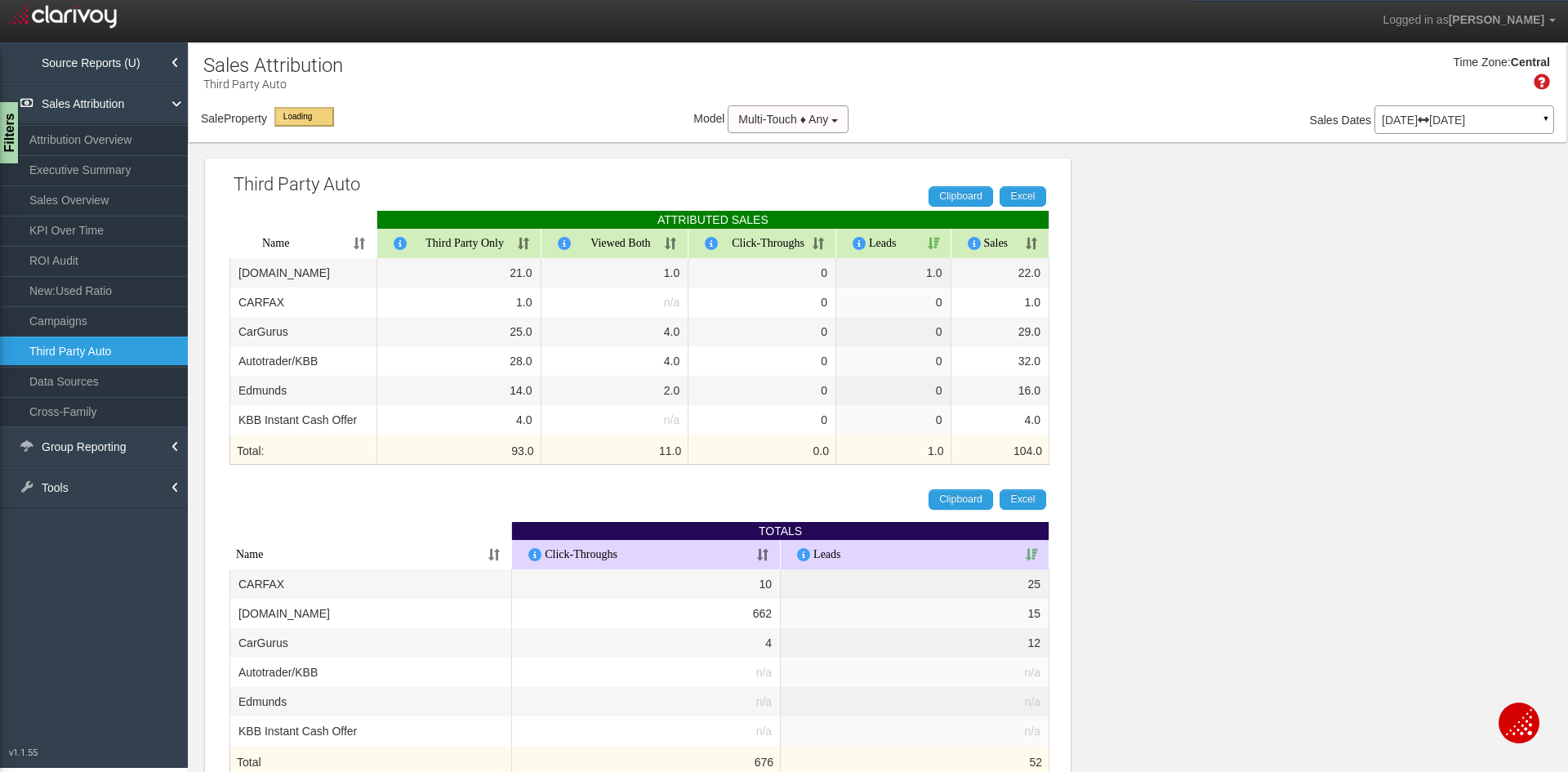 click on "Data Sources" at bounding box center (94, 382) 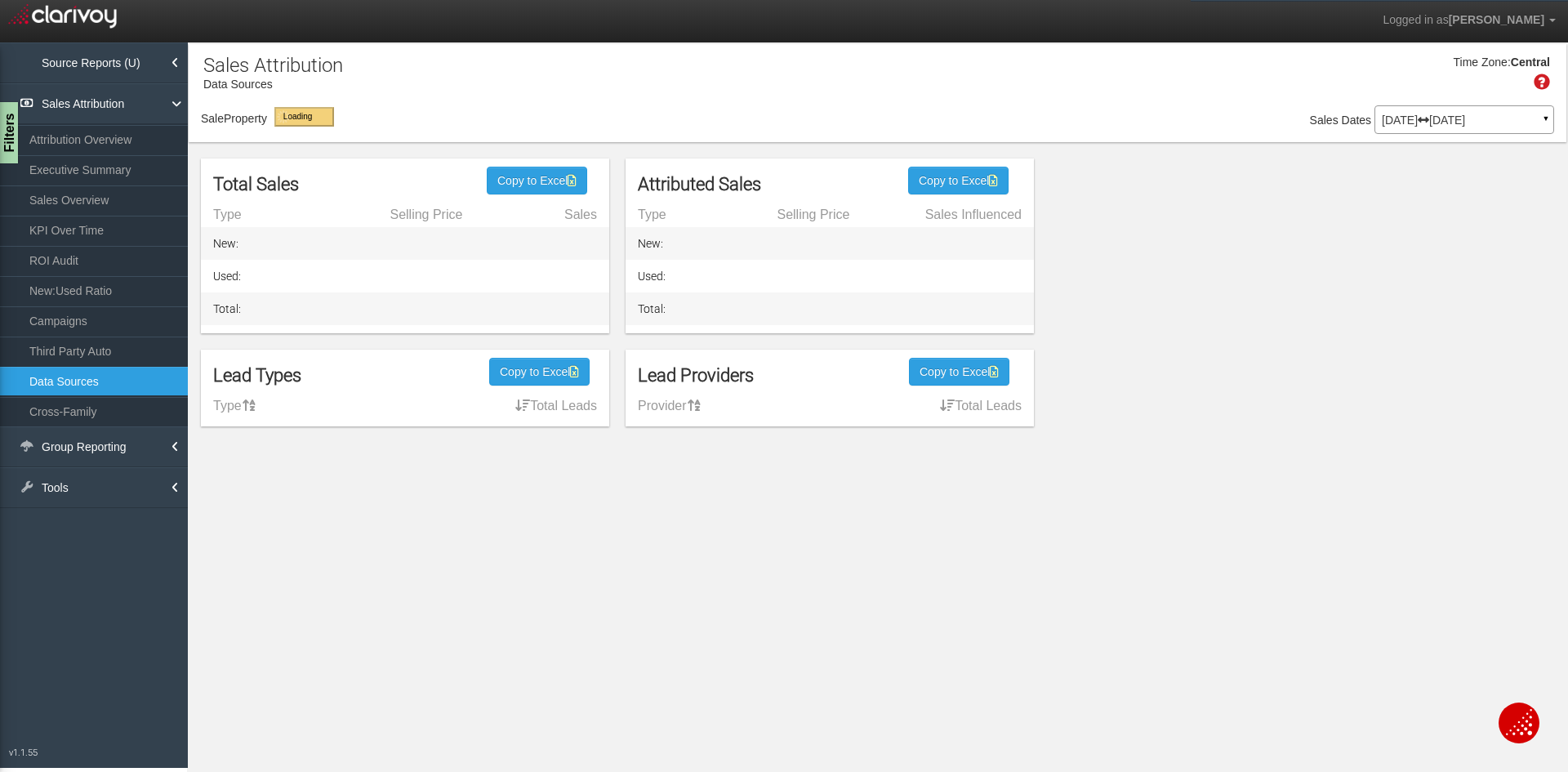 click on "×                                               						 Getting Third Party Data..." at bounding box center [0, 0] 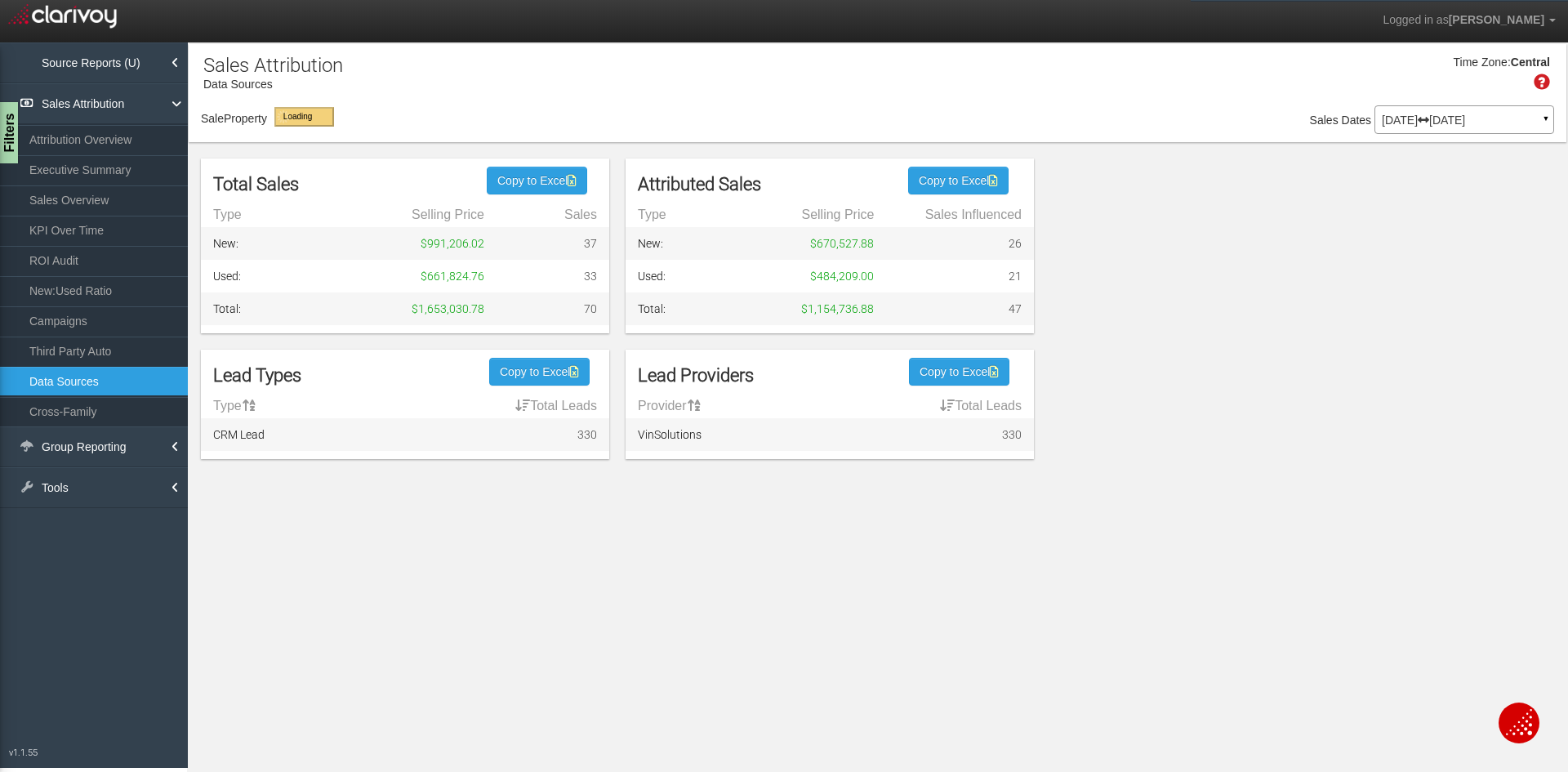 click on "Cross-Family" at bounding box center [94, 412] 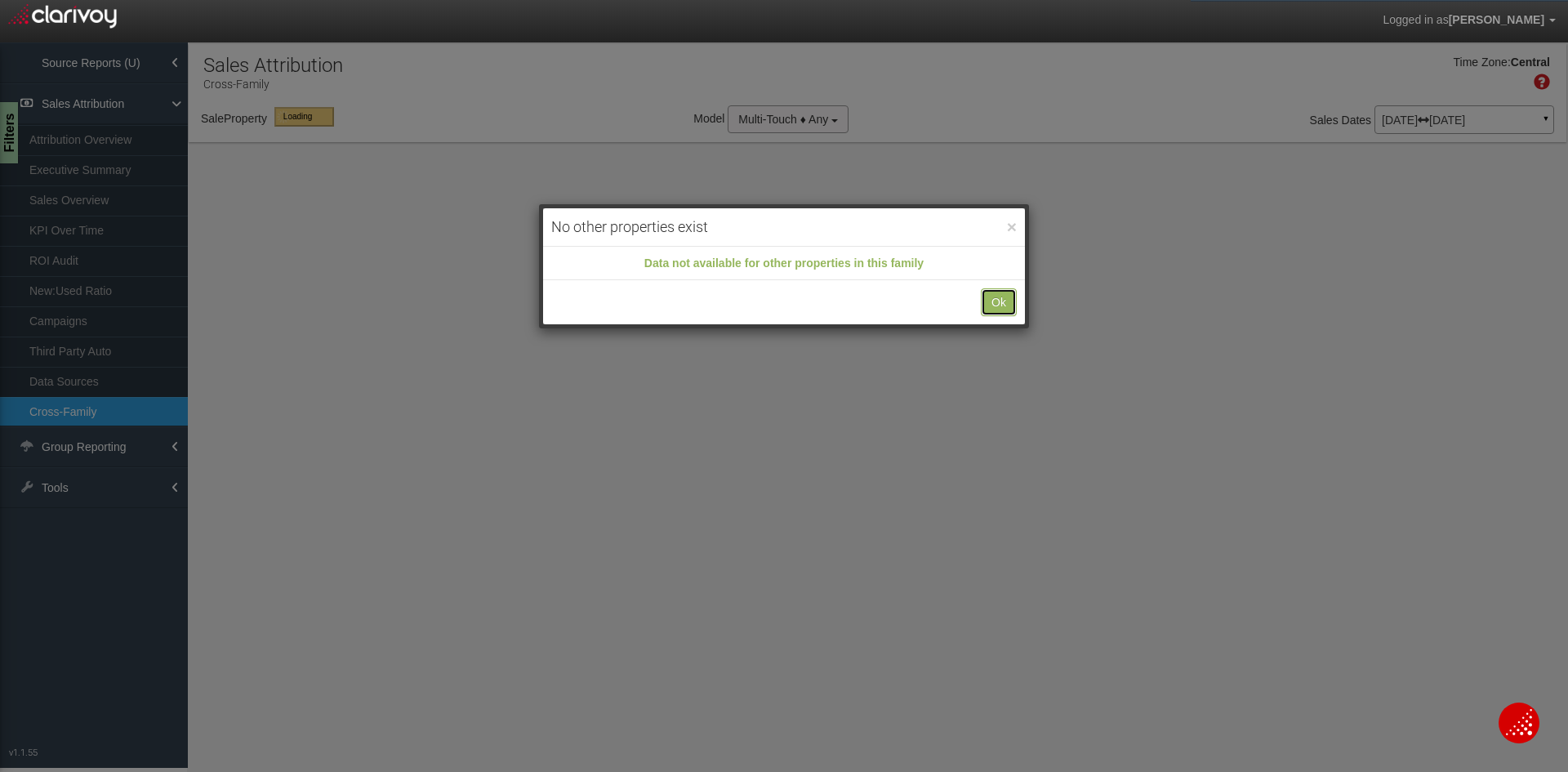 click on "Ok" at bounding box center [999, 302] 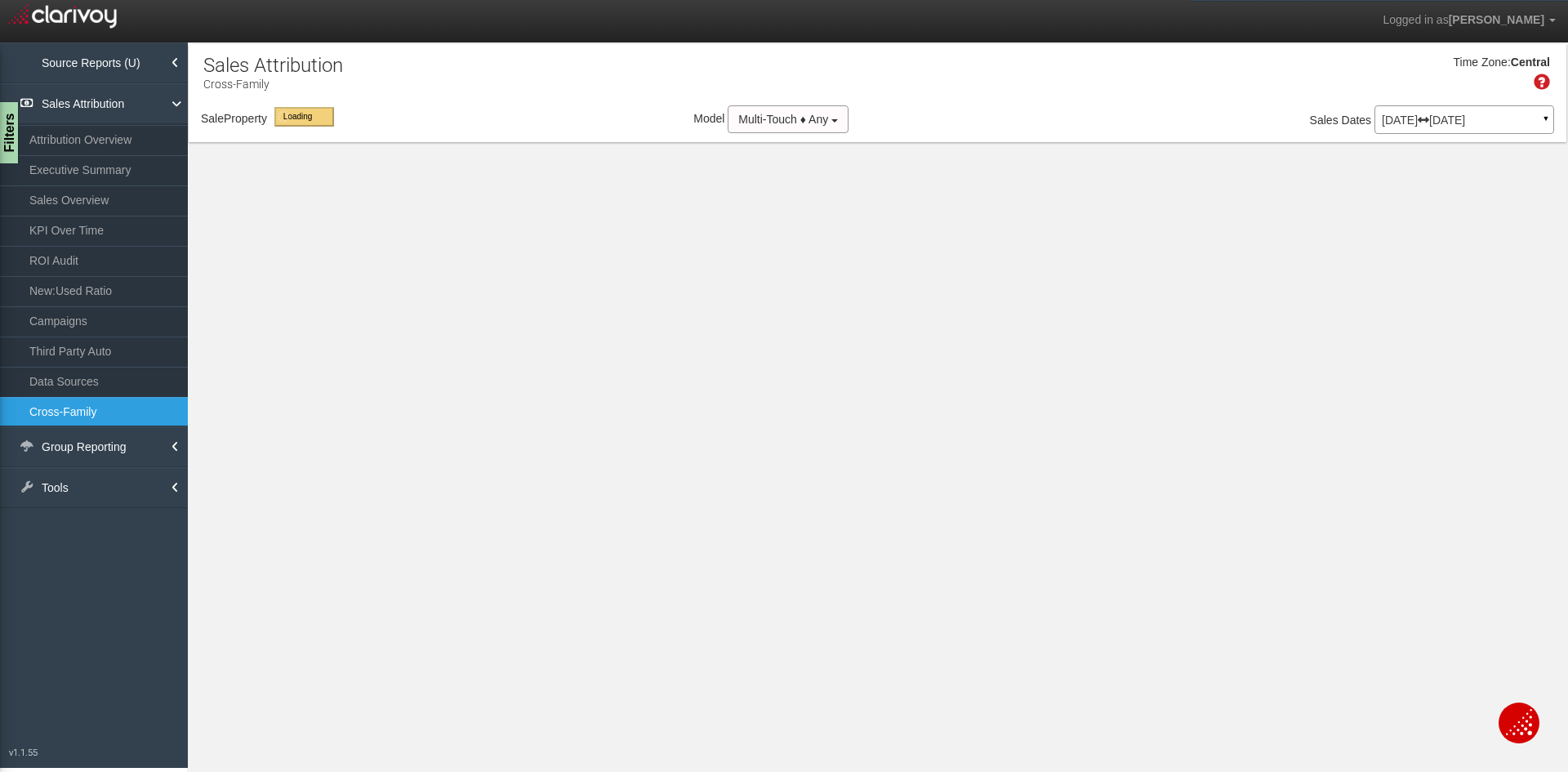 click on "Third Party Auto" at bounding box center (94, 351) 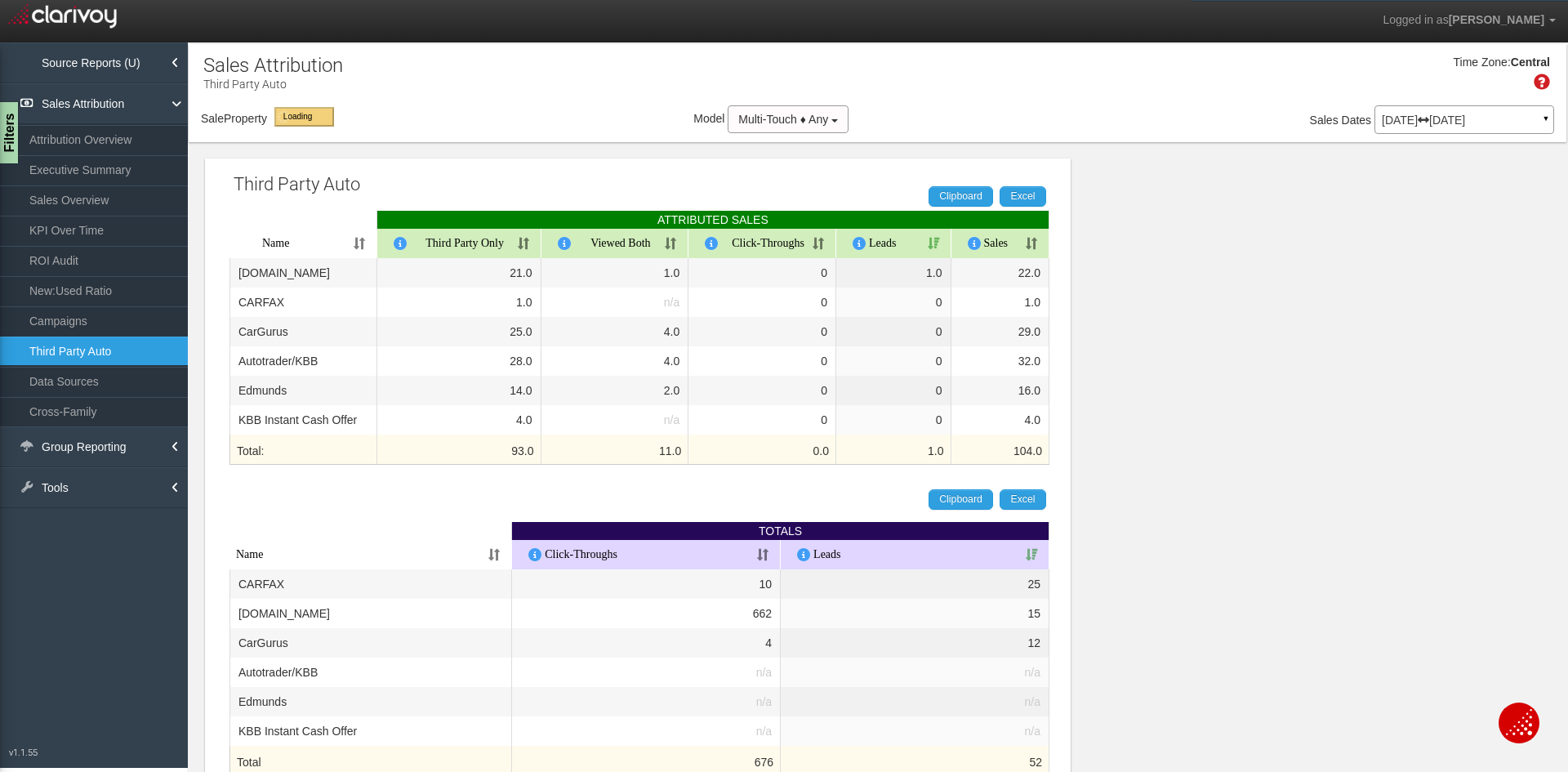 click on "Campaigns" at bounding box center [94, 321] 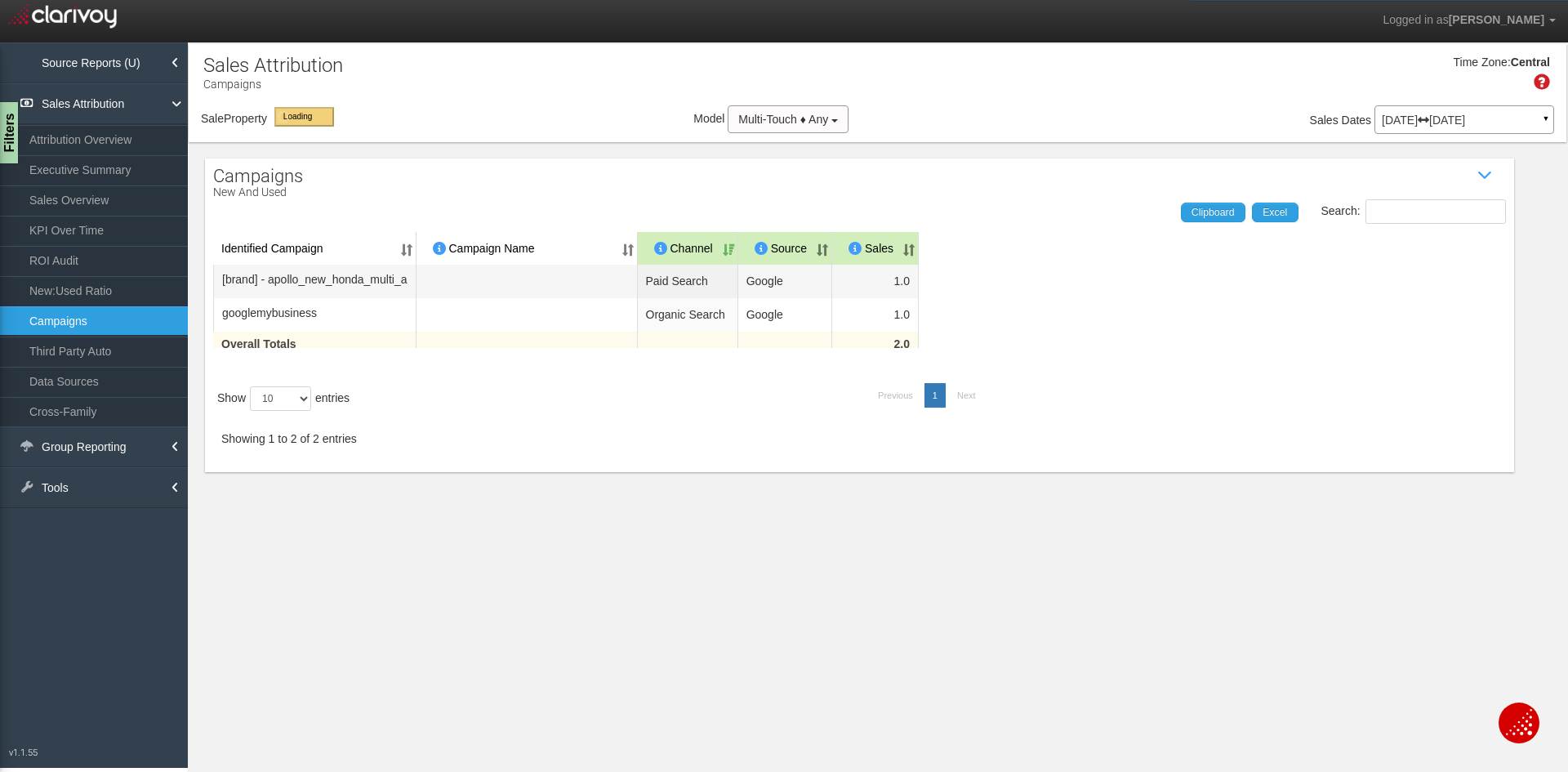 click on "Sales Overview" at bounding box center (94, 200) 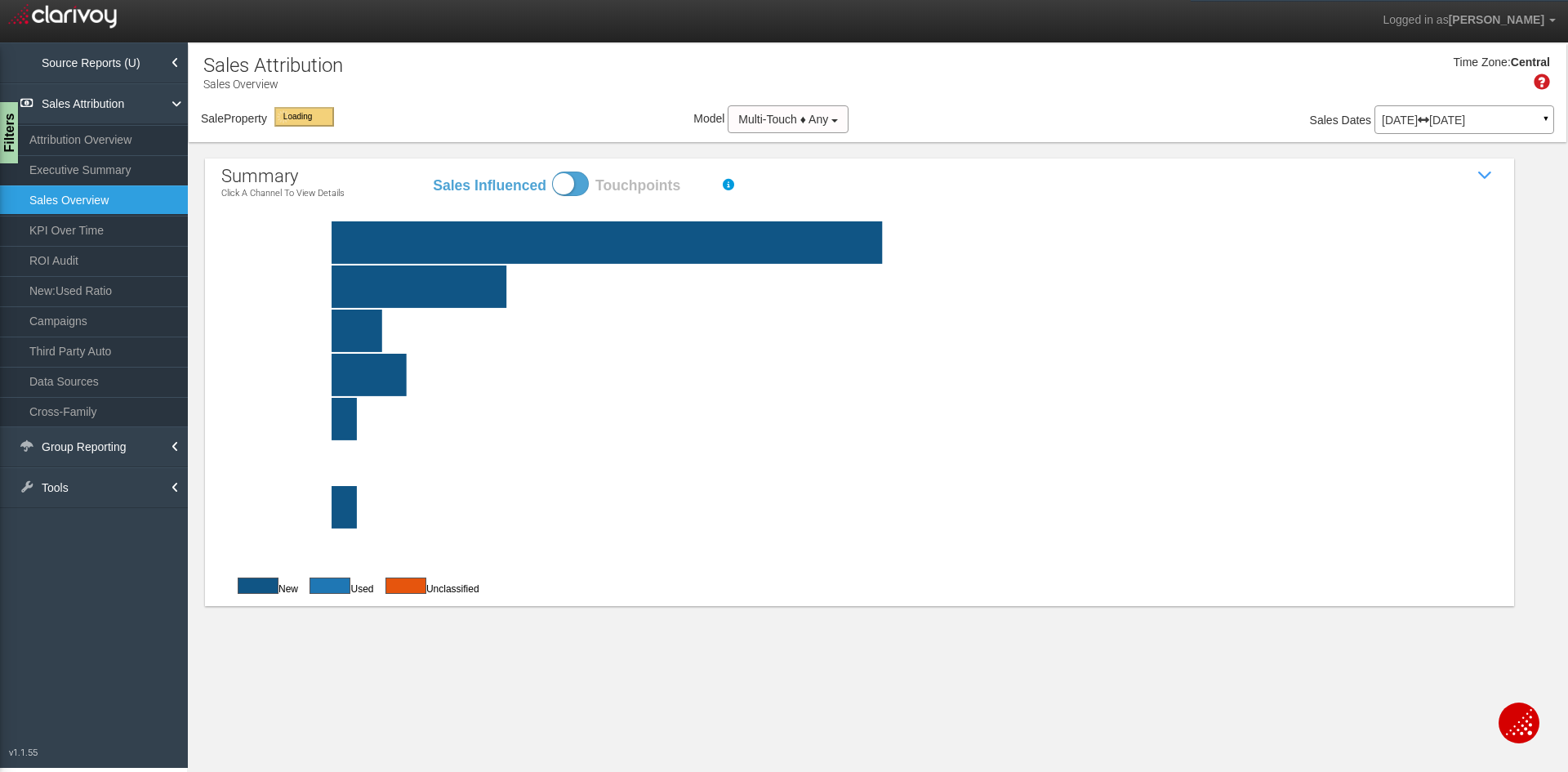 click 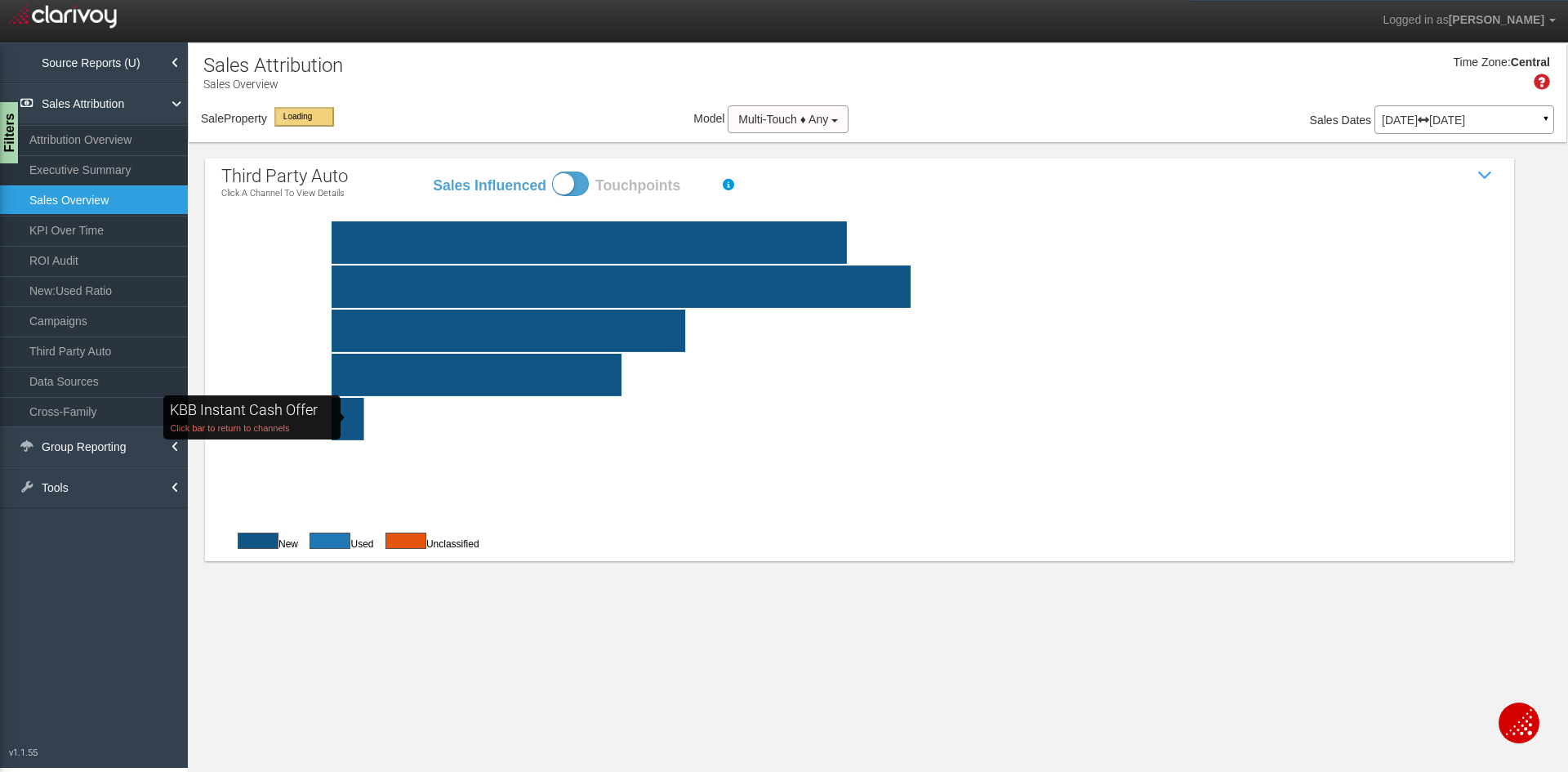 click on "KBB Instant Cash Offer   Click bar to return to channels" 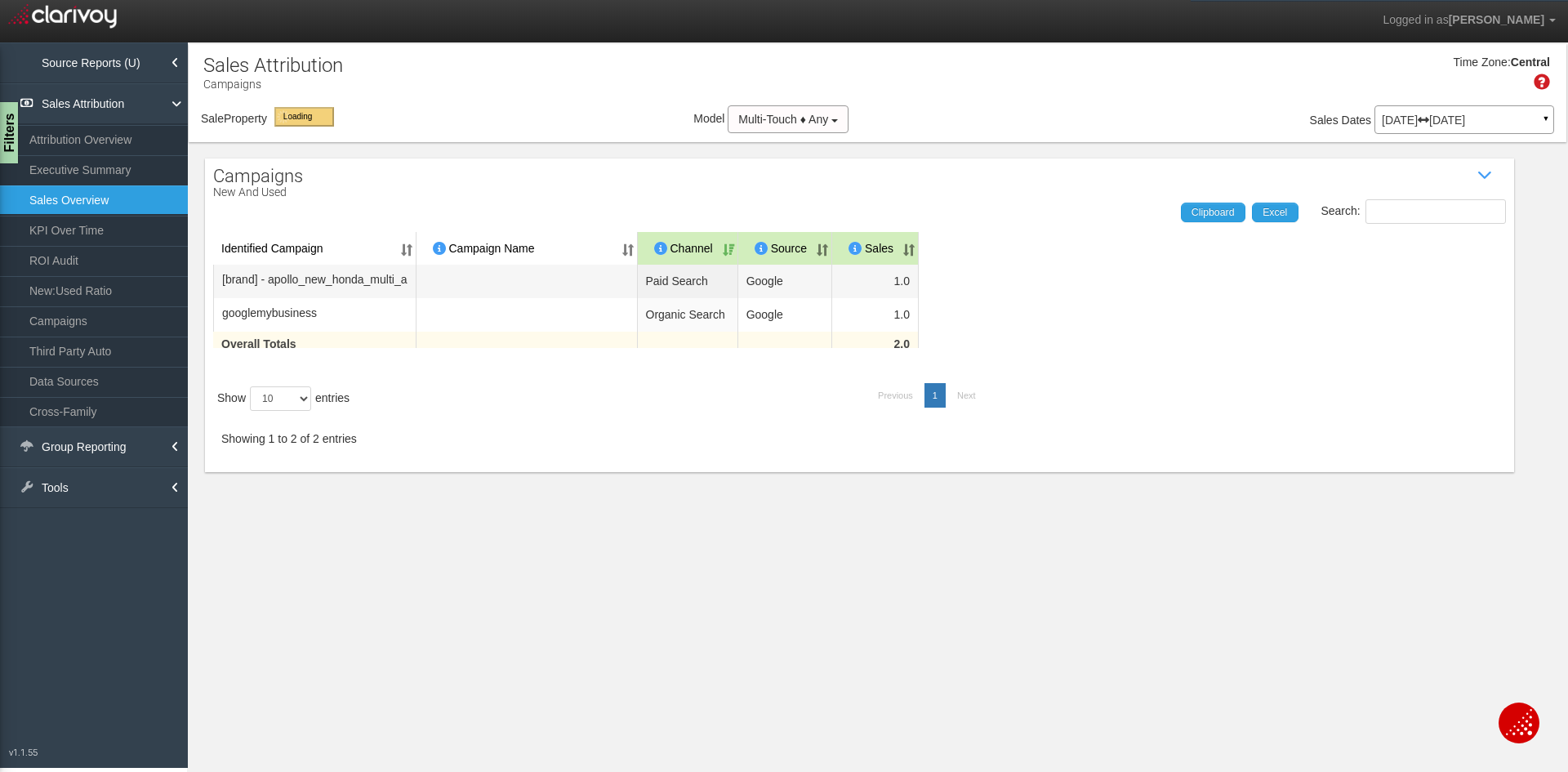 click on "Attribution Overview" at bounding box center [94, 140] 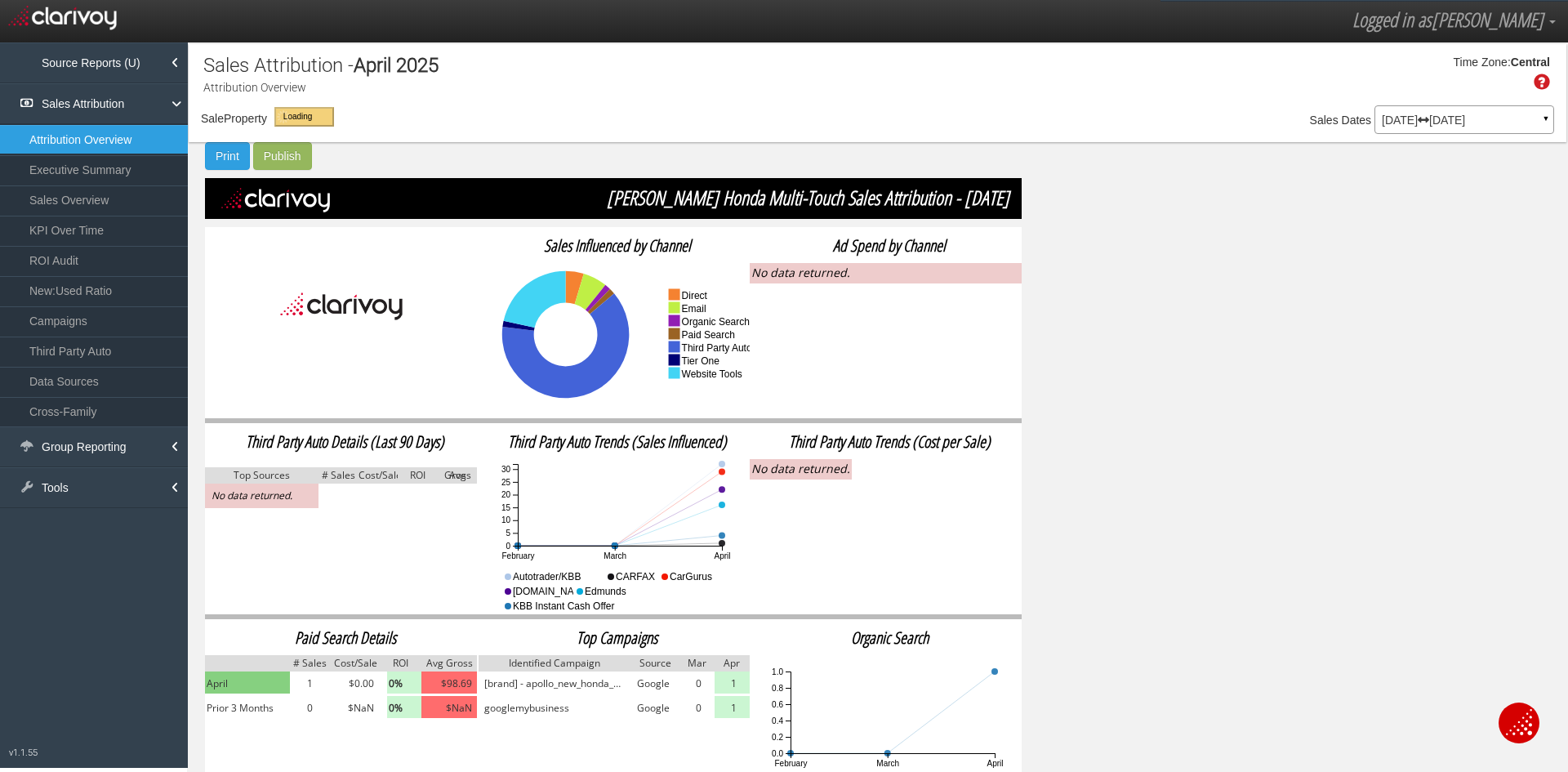click at bounding box center (1519, 731) 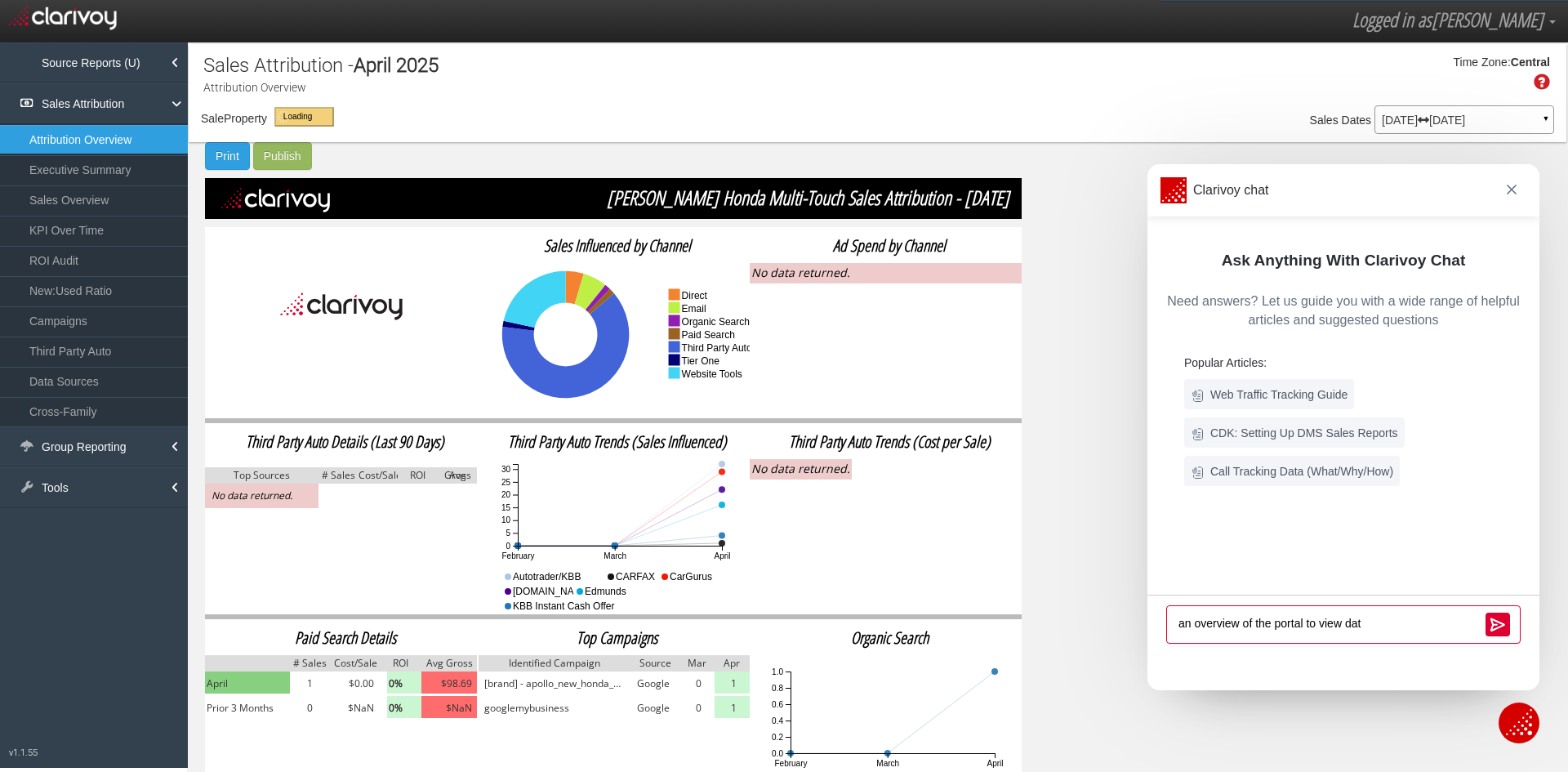 type on "an overview of the portal to view data" 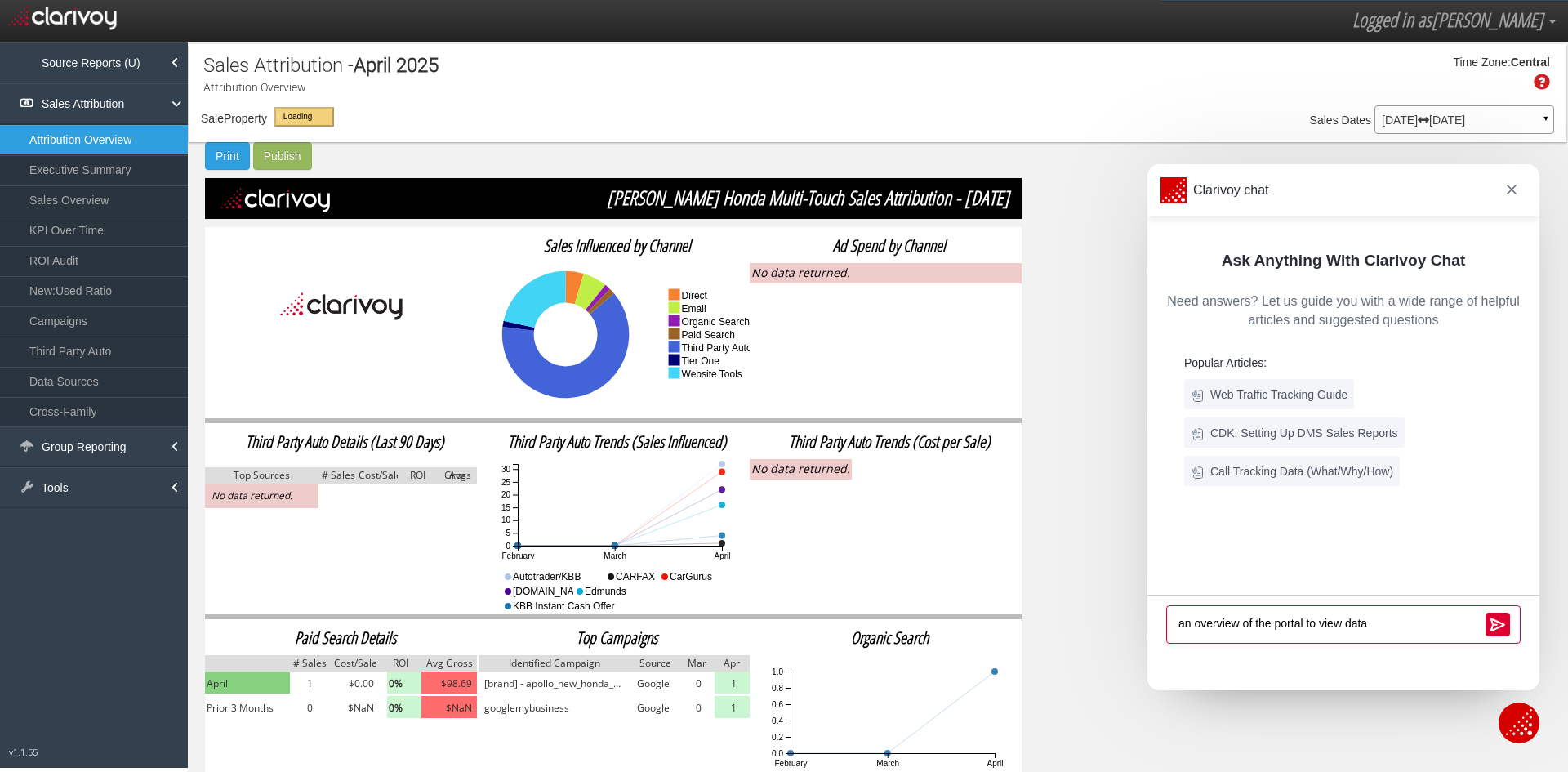 type 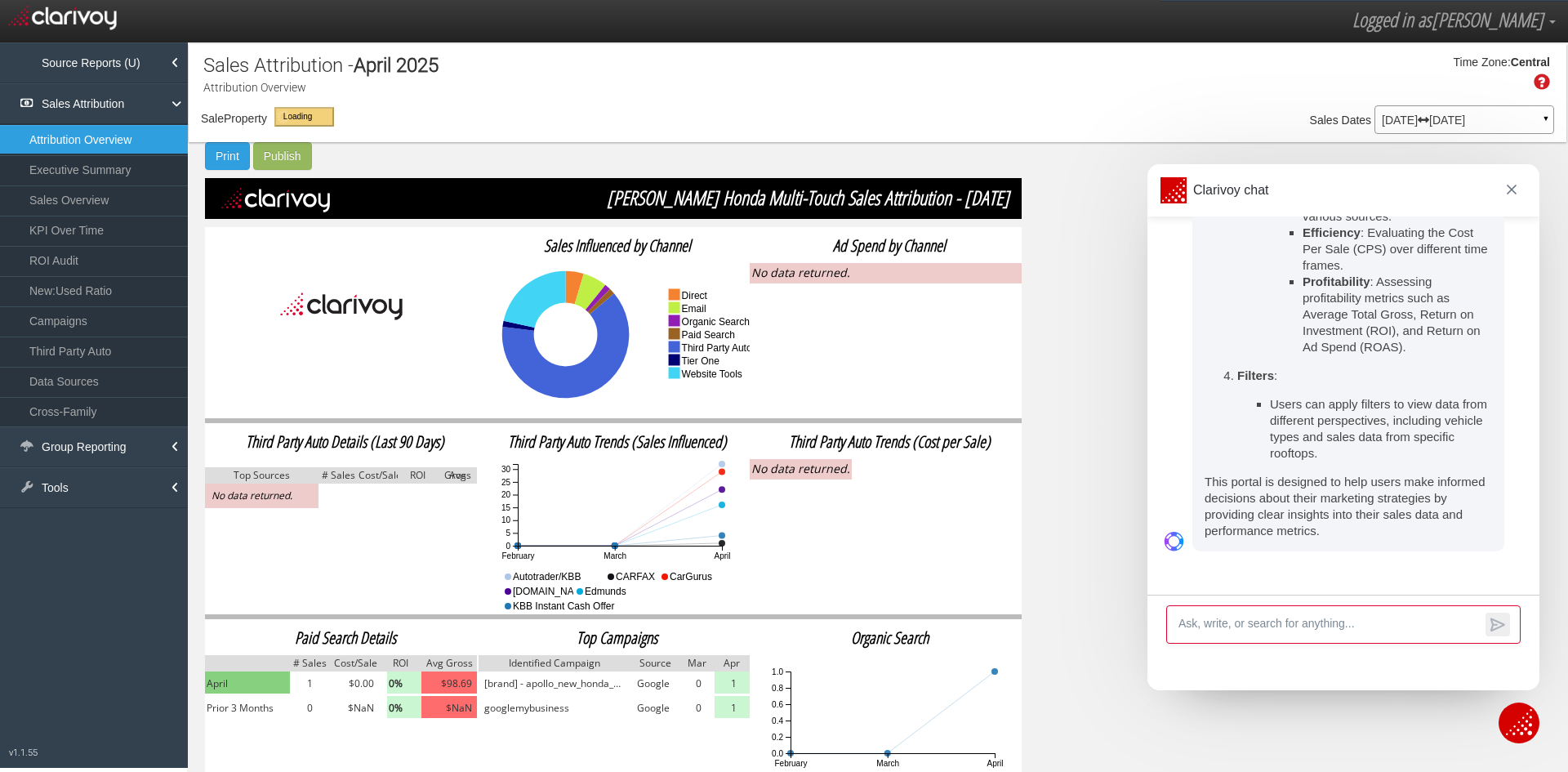 scroll, scrollTop: 772, scrollLeft: 0, axis: vertical 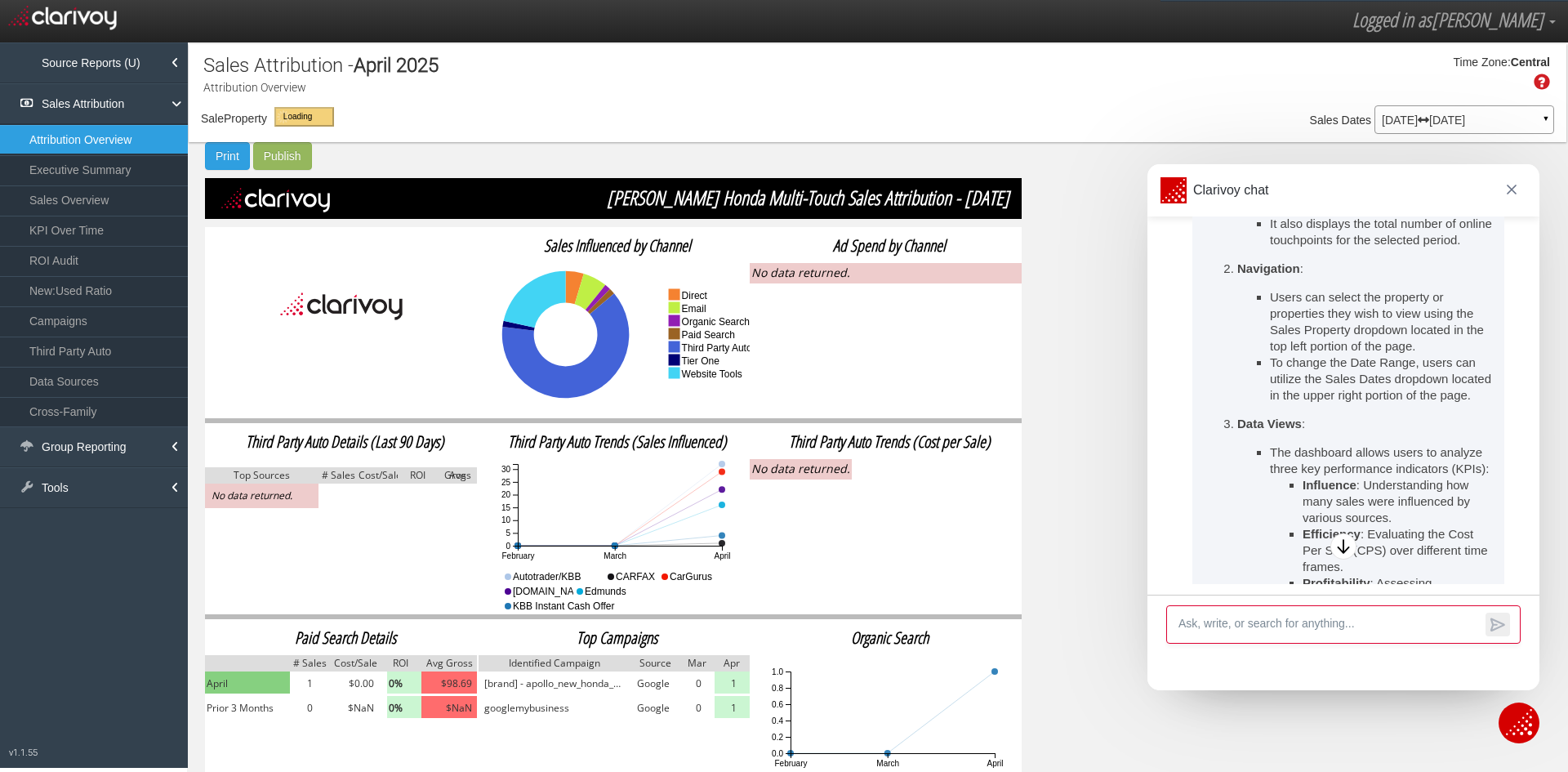 click on "Executive Summary" at bounding box center [94, 170] 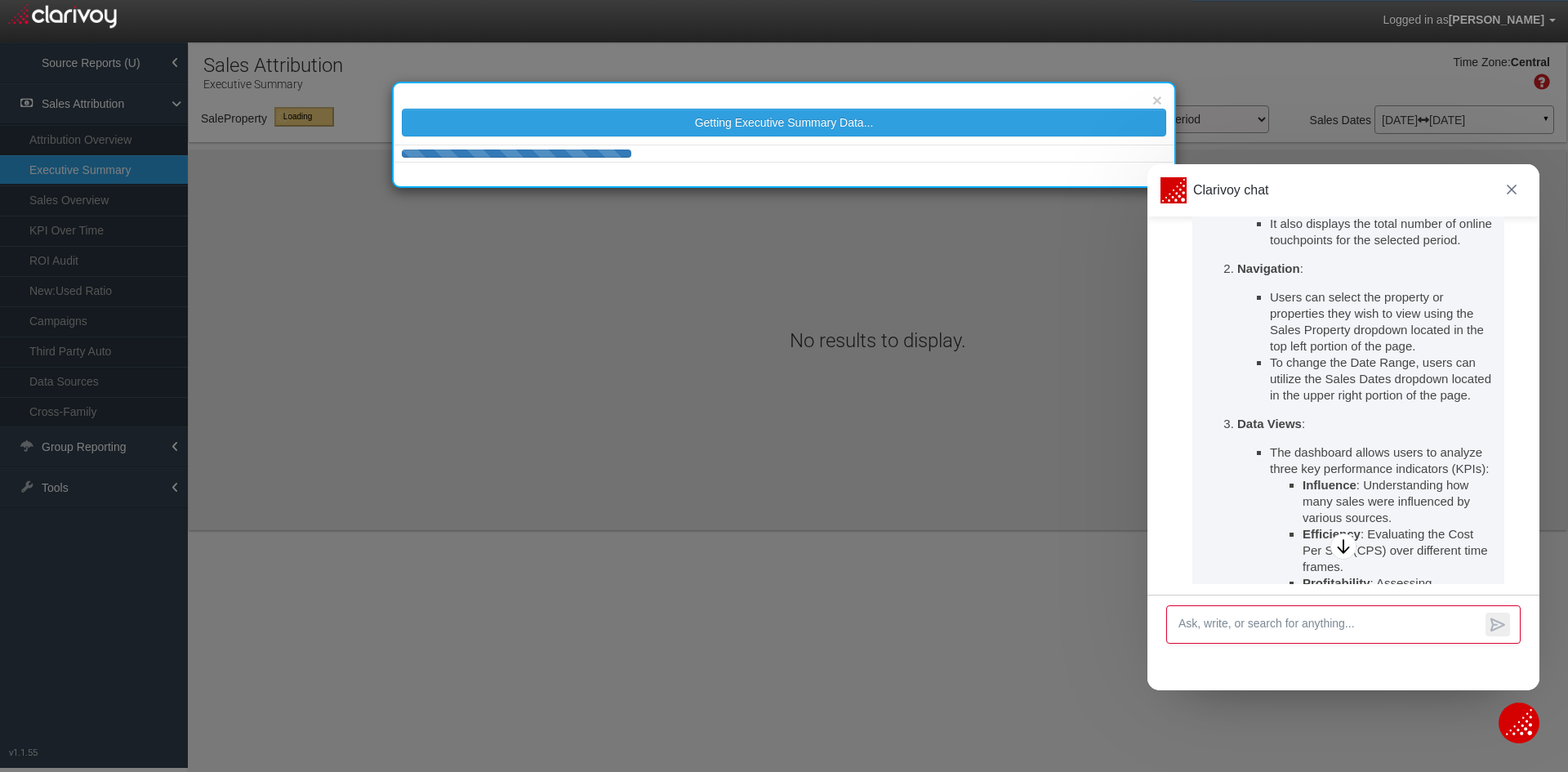 click on "×                                               						 Getting Executive Summary Data..." at bounding box center (784, 386) 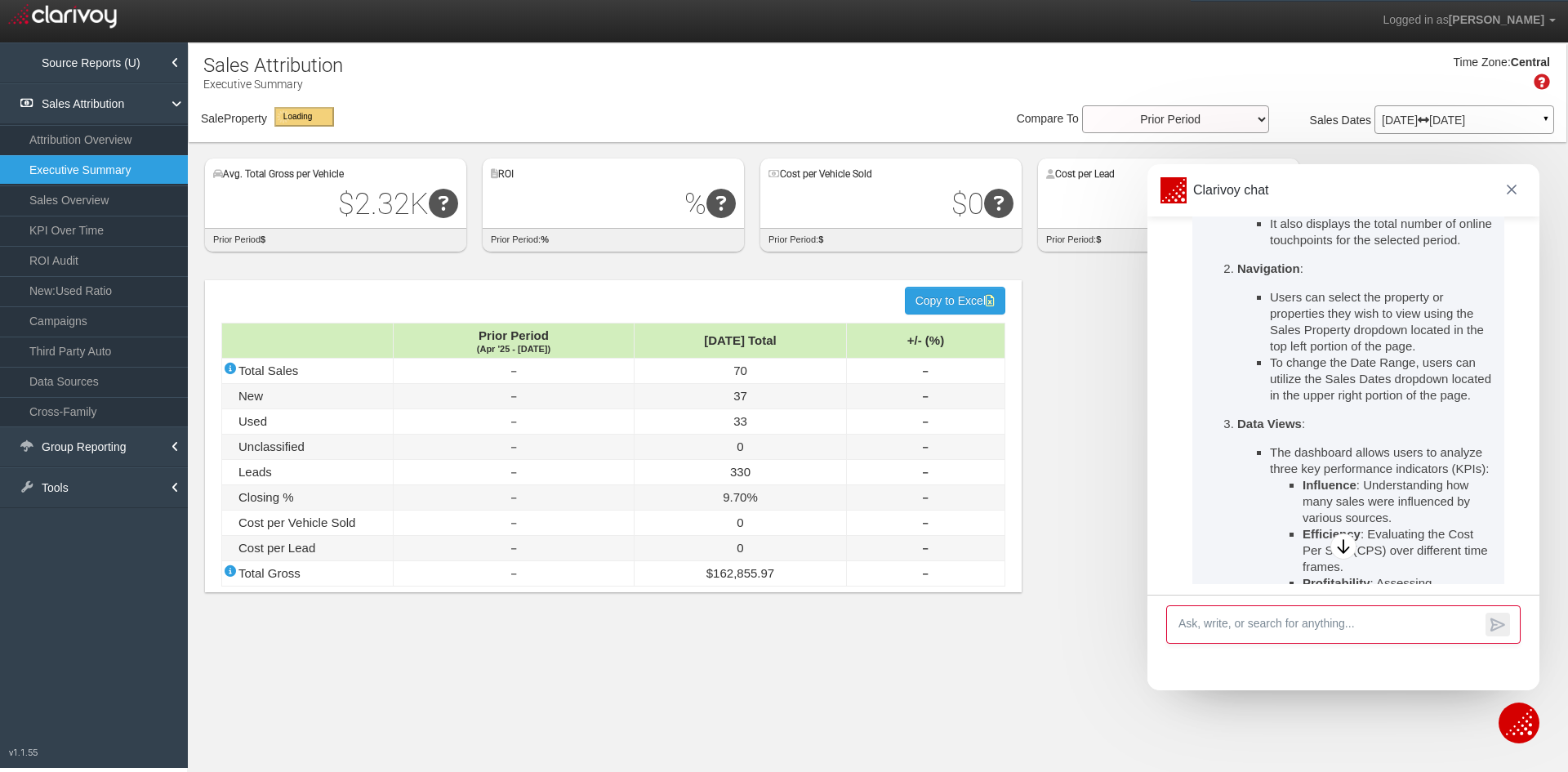 click on "Source Reports (U)" at bounding box center (94, 63) 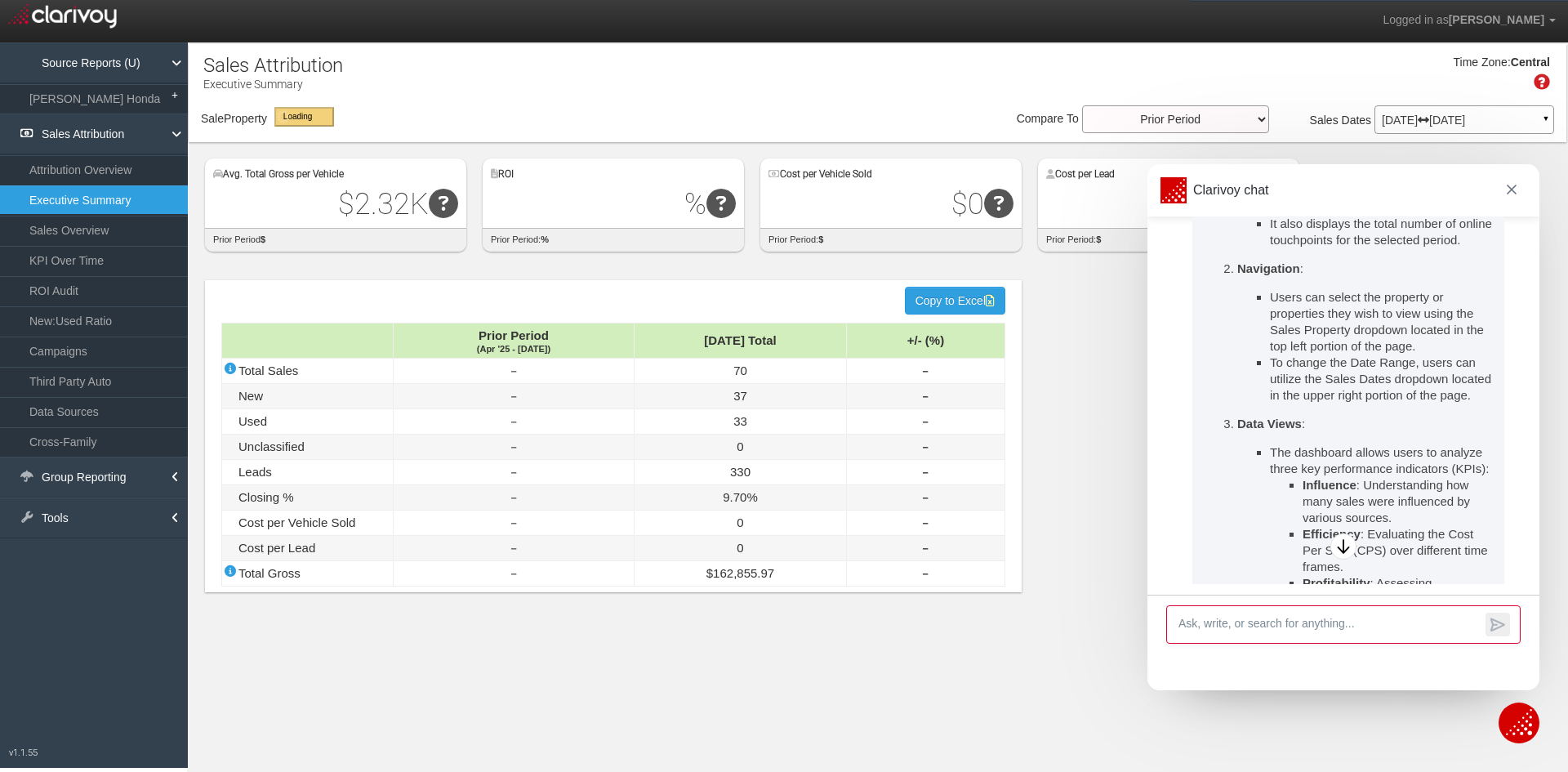 click on "Source Reports (U)" at bounding box center (94, 63) 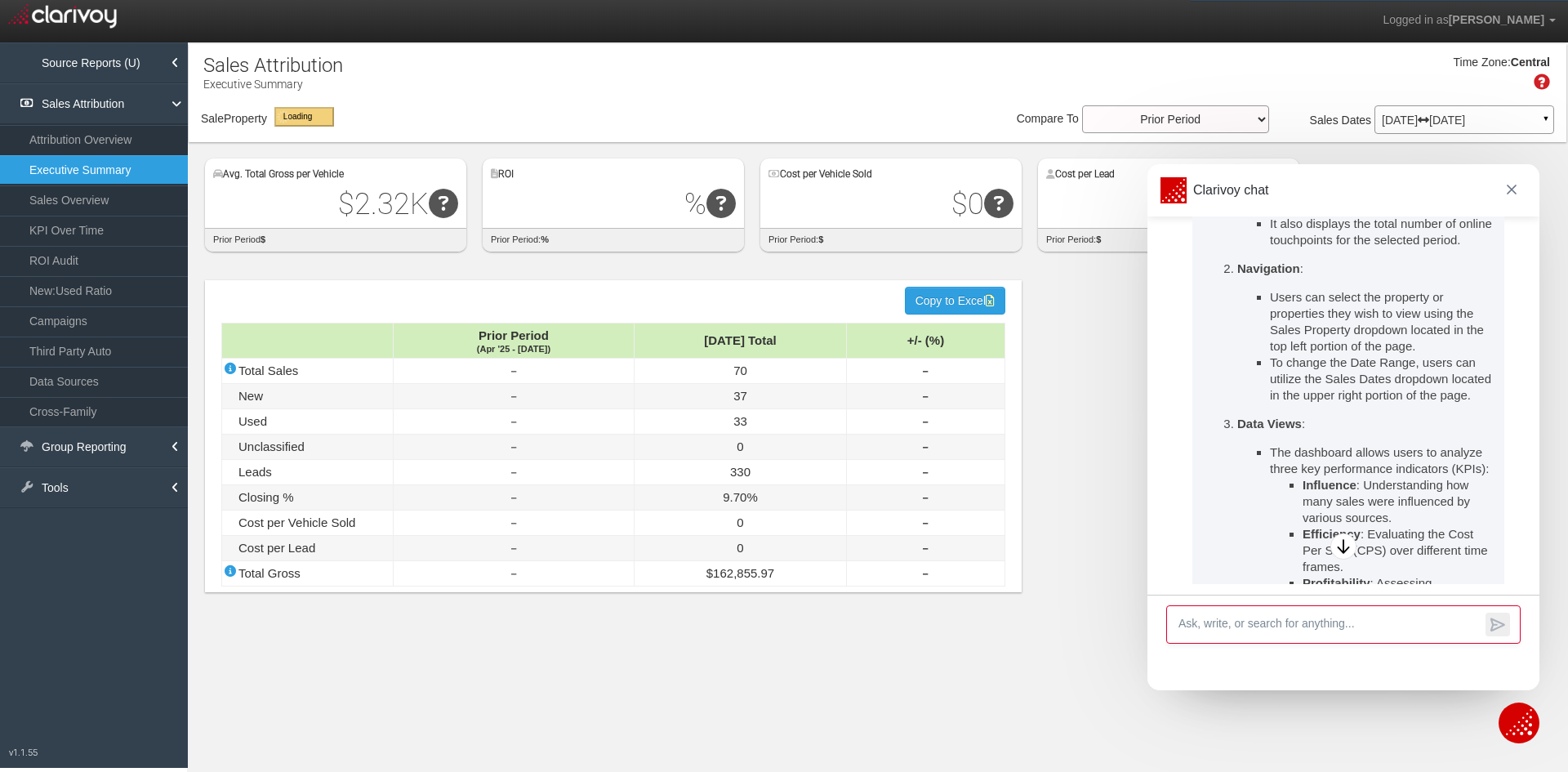 click at bounding box center (1512, 190) 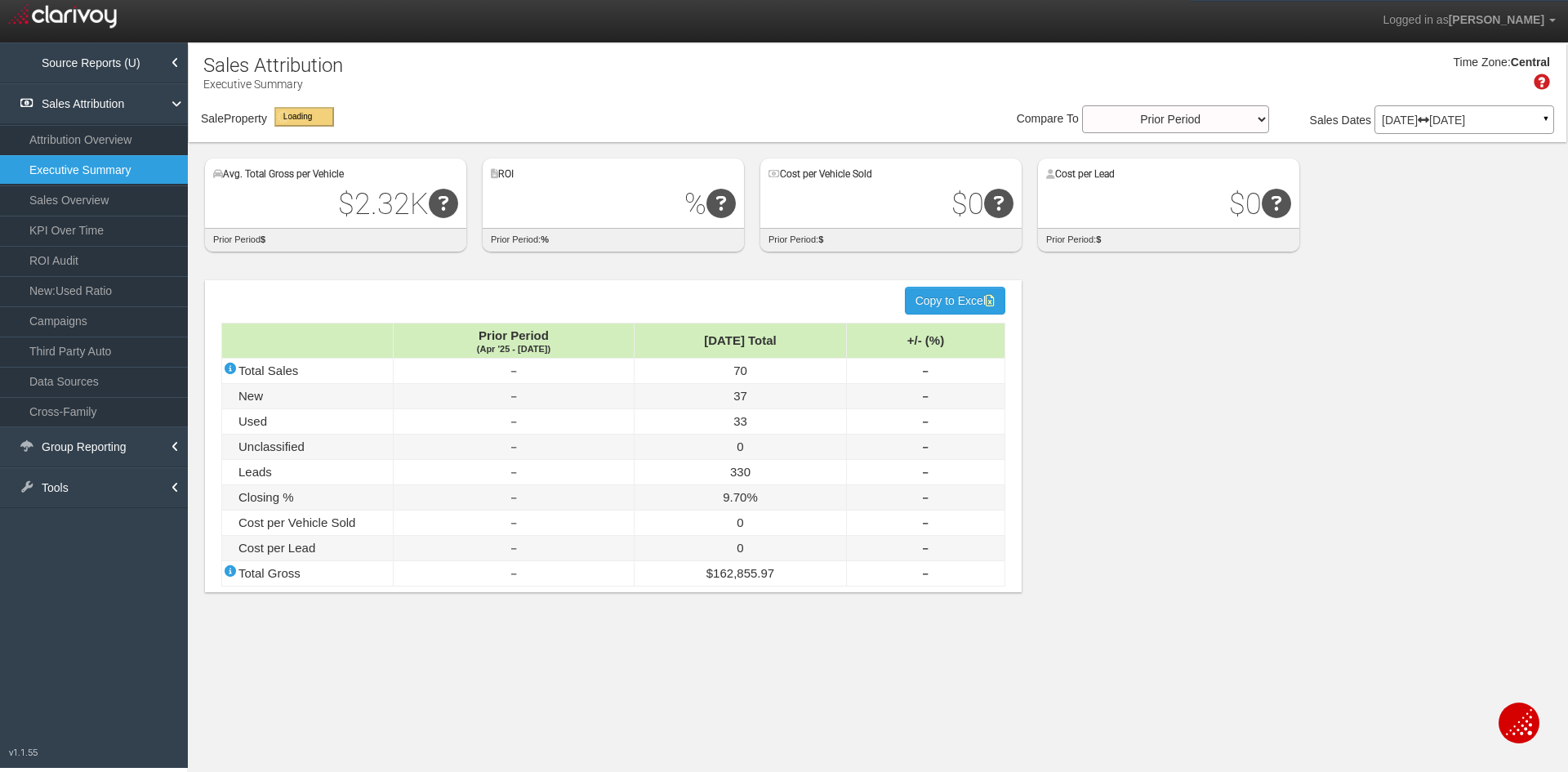 click on "KPI Over Time" at bounding box center [94, 230] 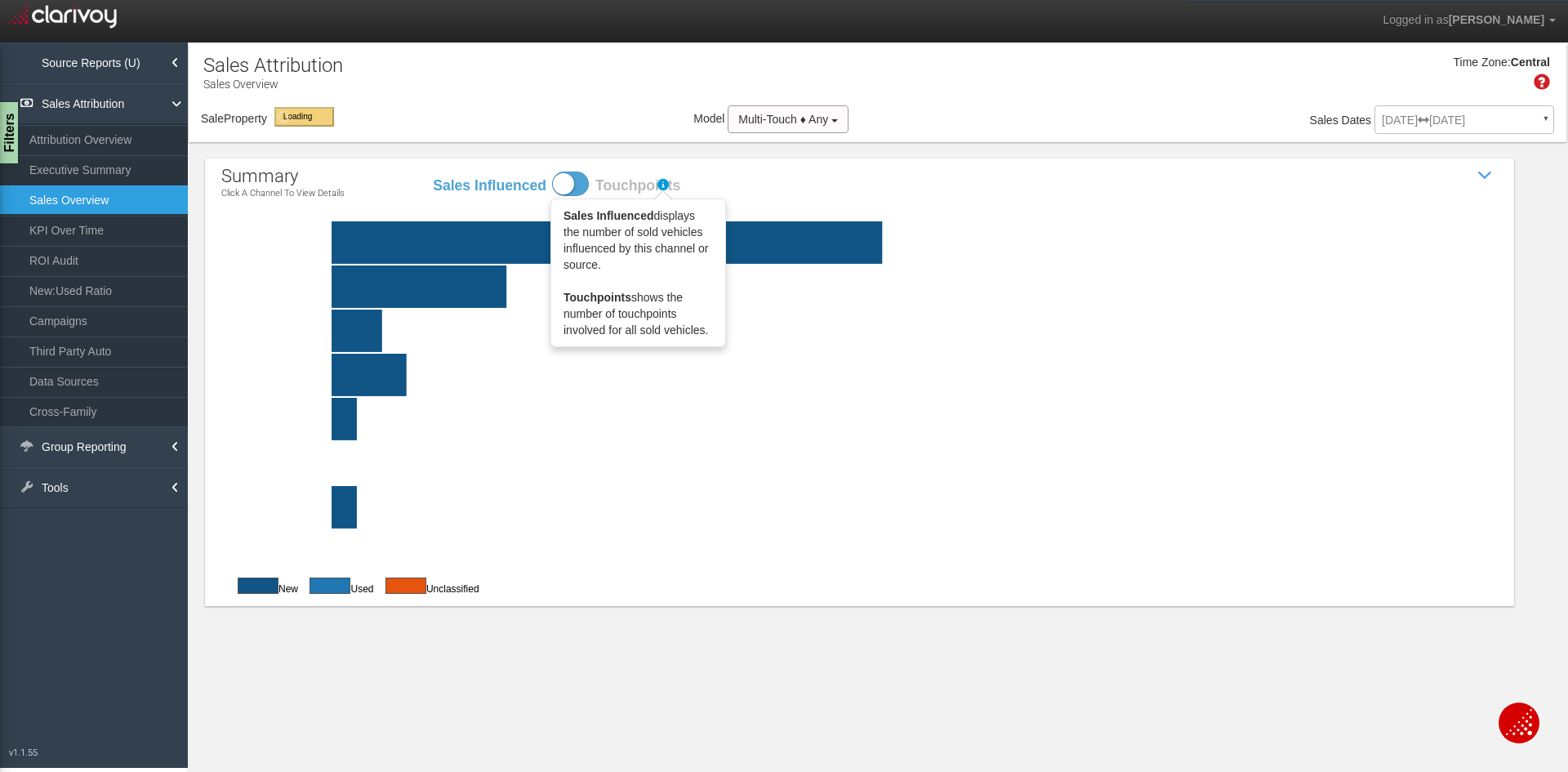 click at bounding box center [663, 185] 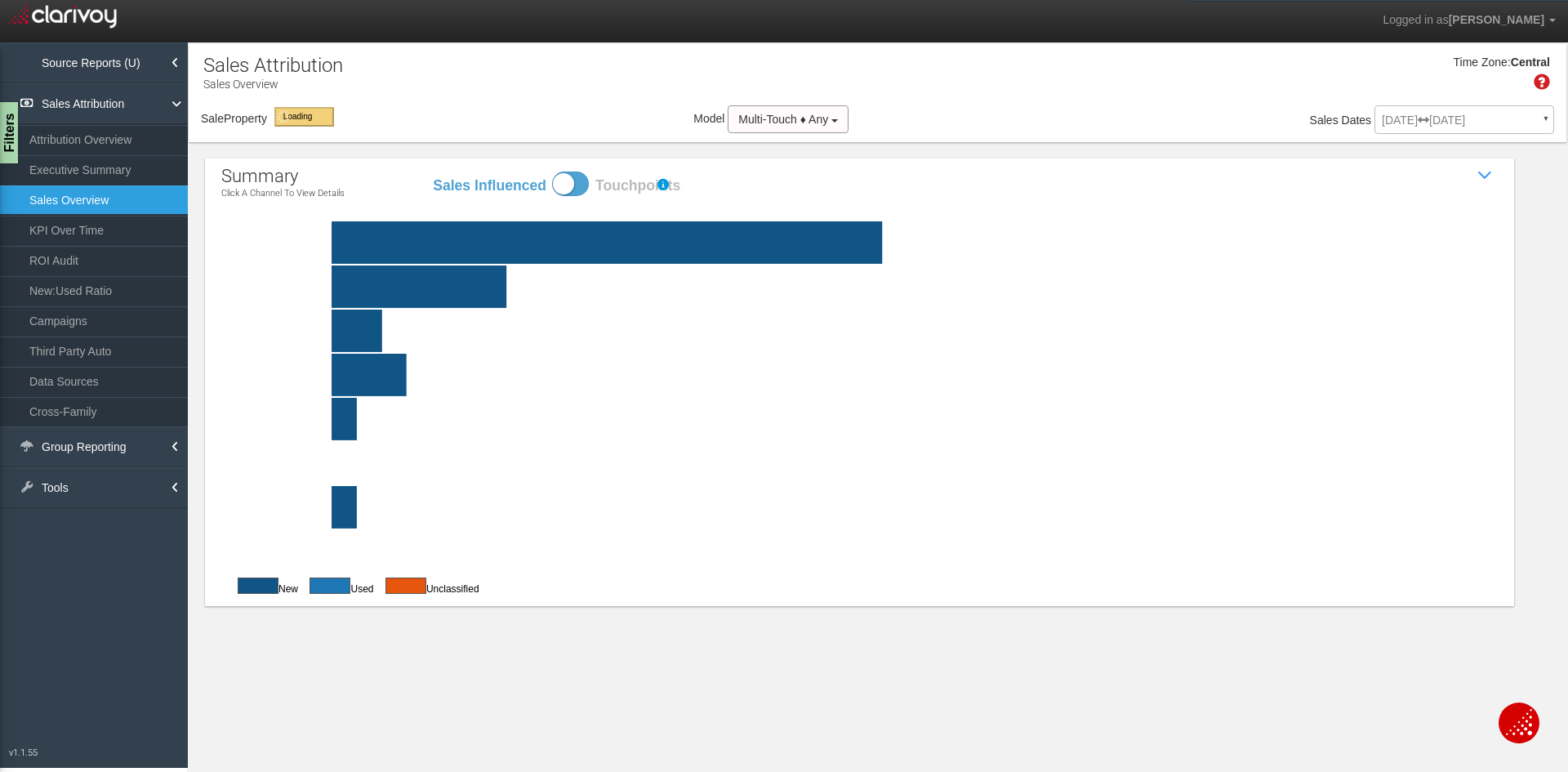 click 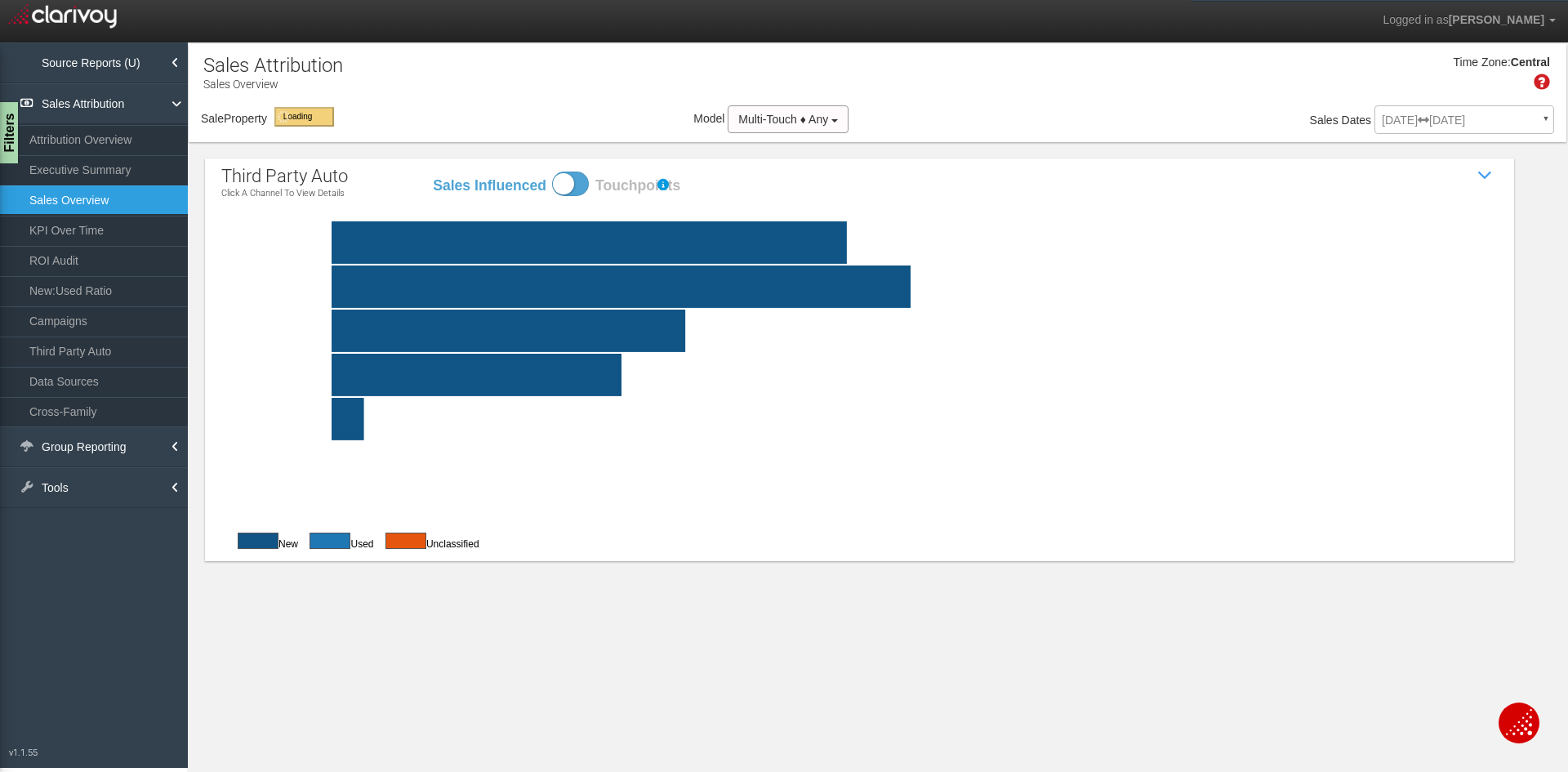 click at bounding box center [1486, 176] 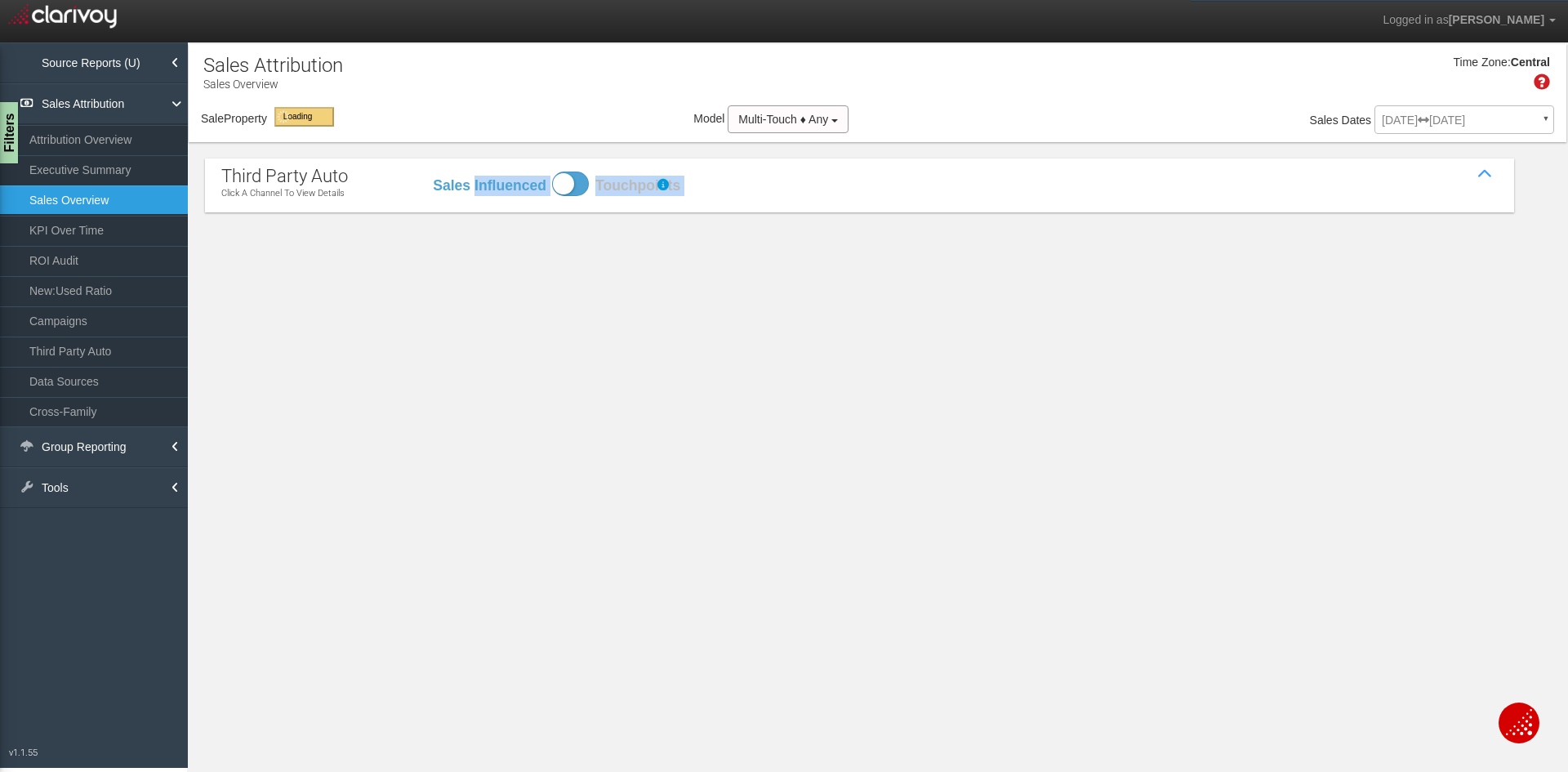 click at bounding box center [1486, 176] 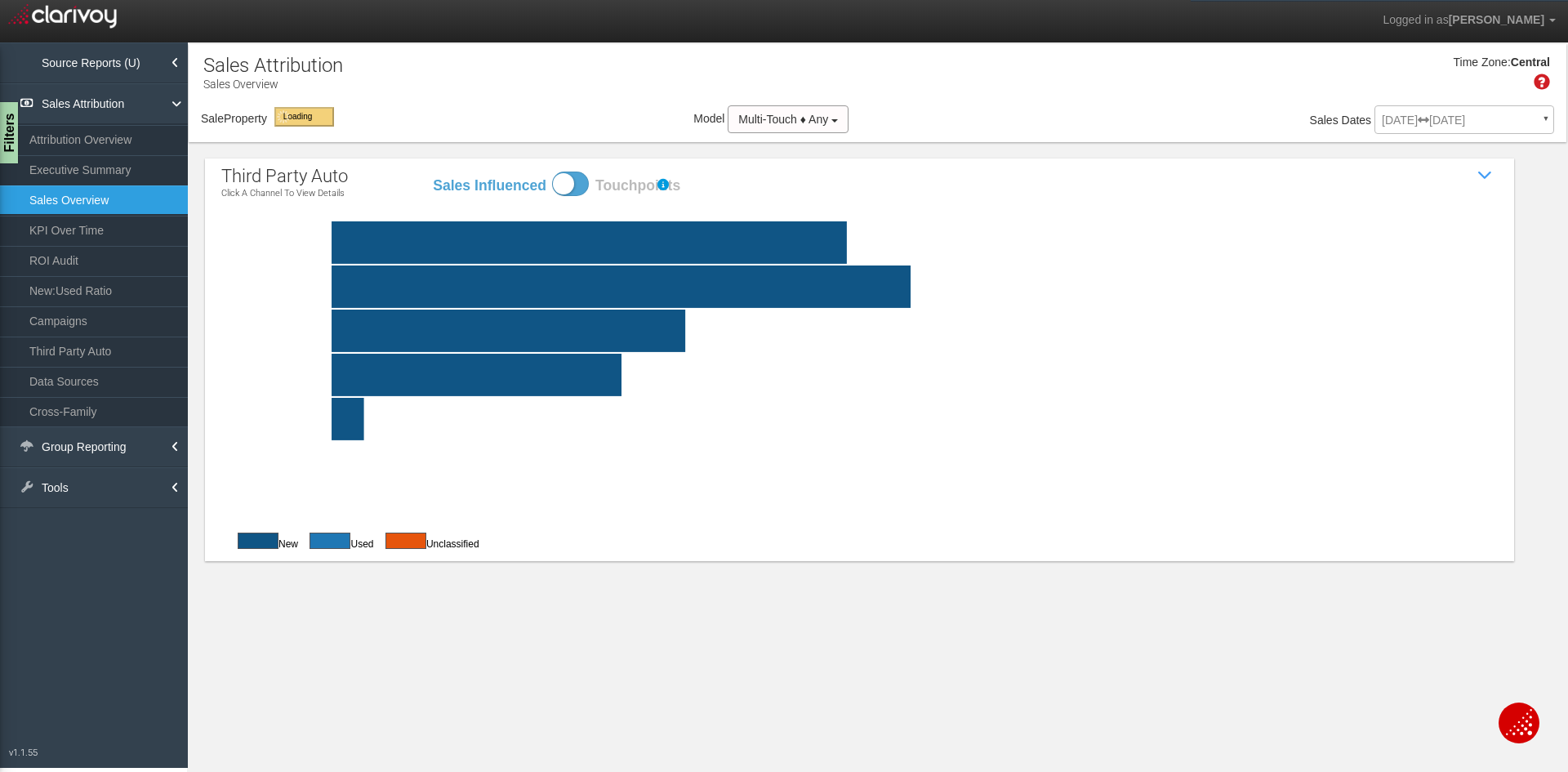 click at bounding box center [570, 184] 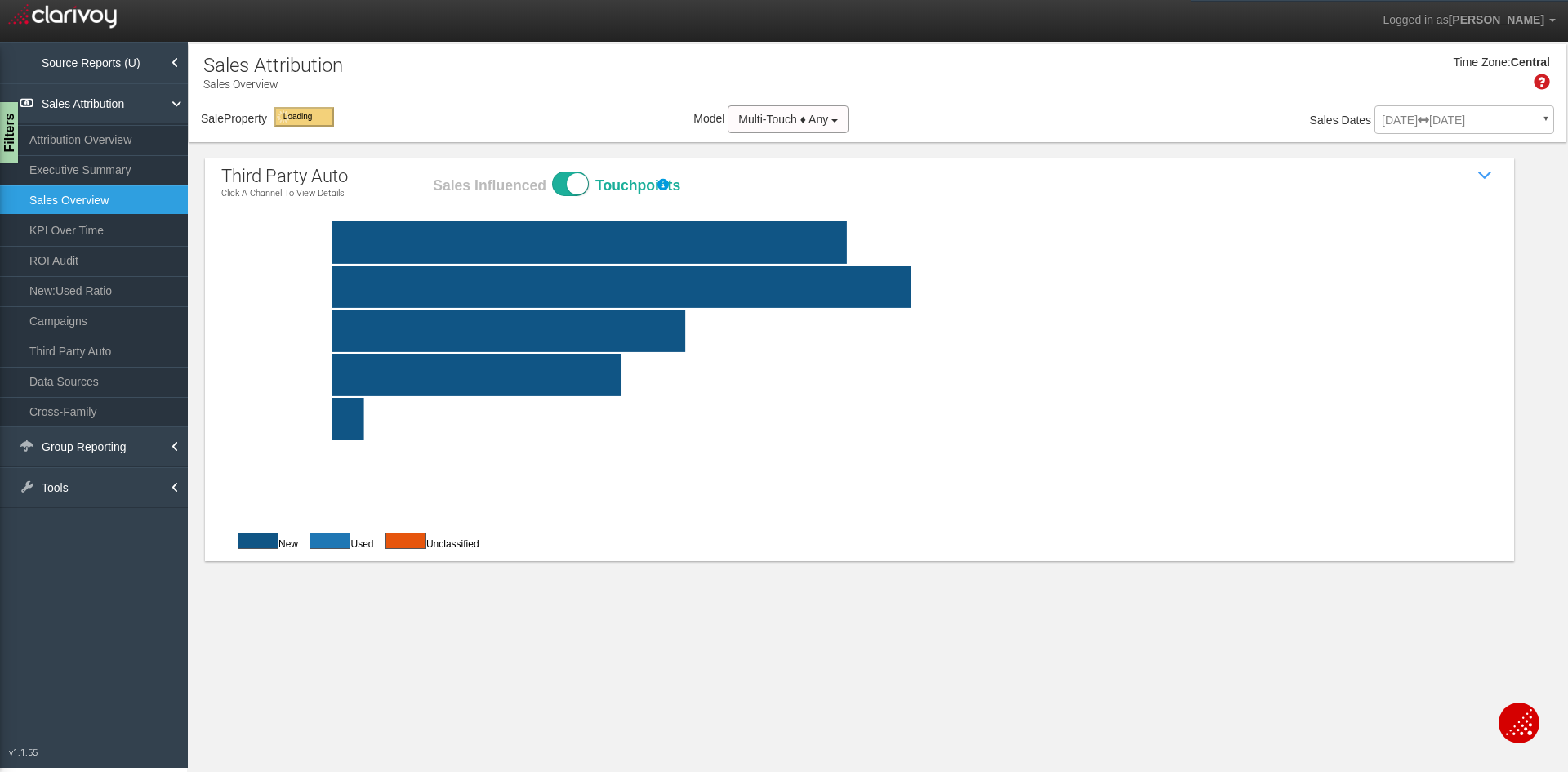 click on "Sales Influenced 			 Touchpoints" at bounding box center (431, 171) 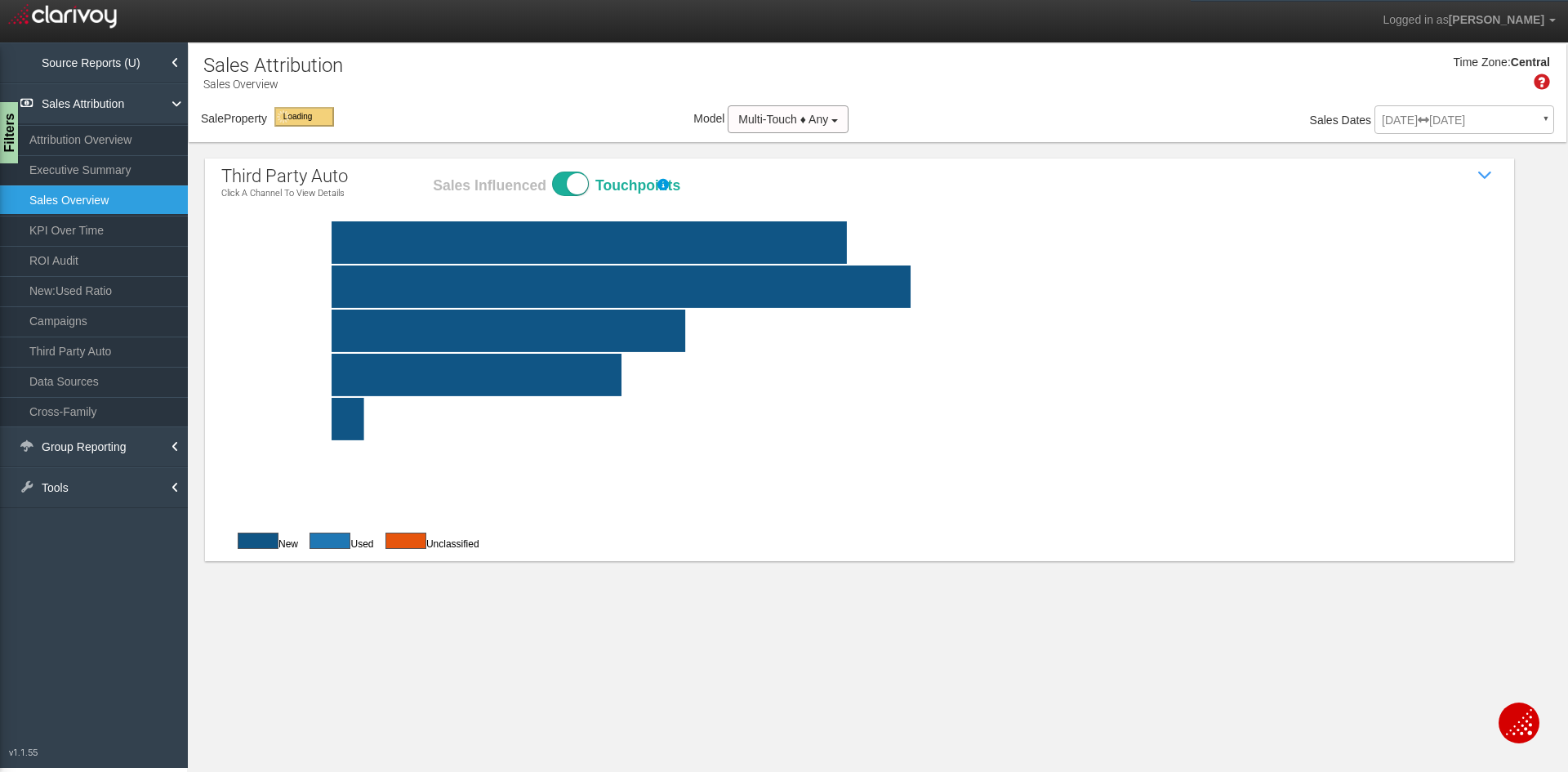click at bounding box center [570, 184] 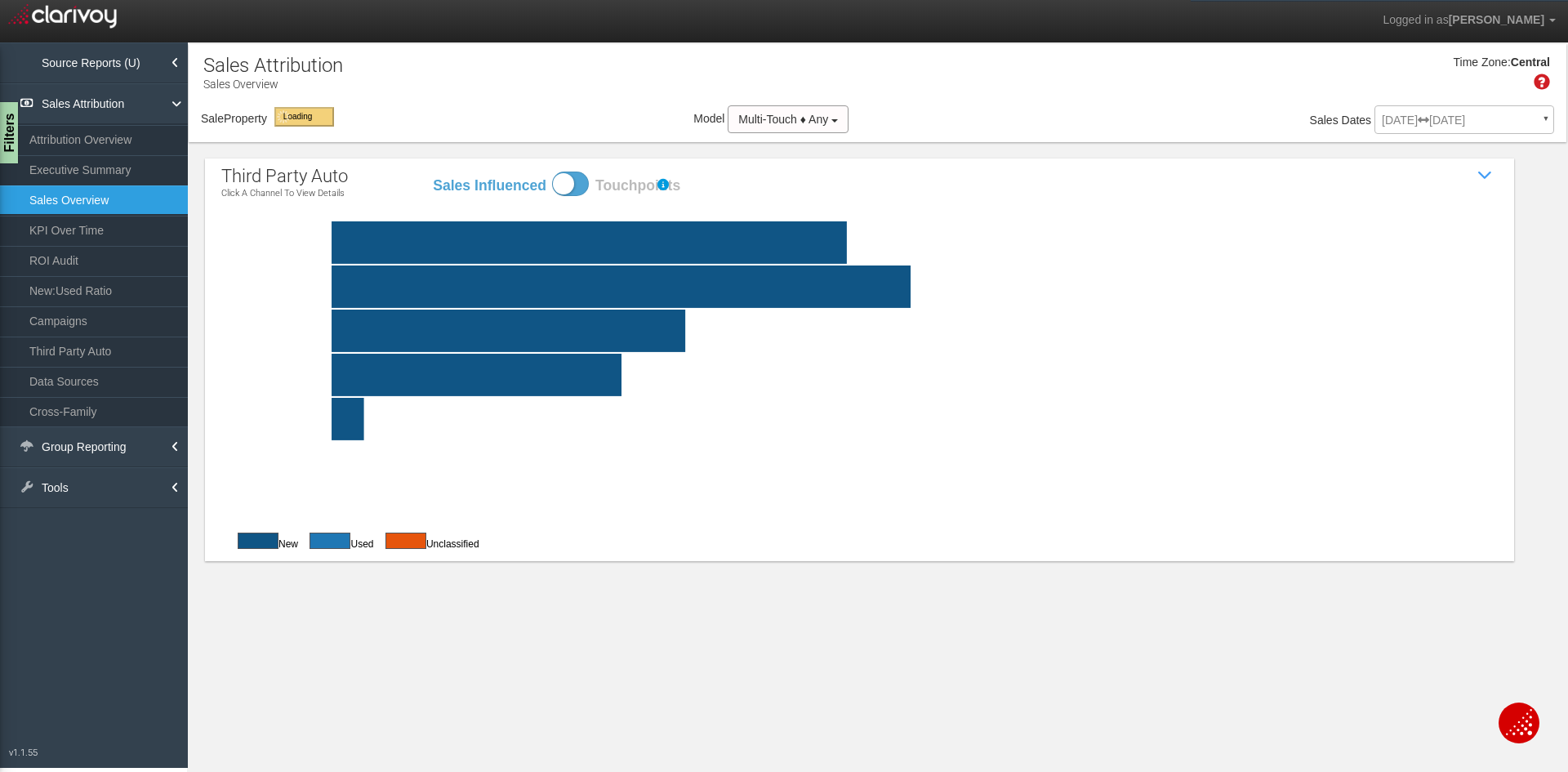 click on "Sales Influenced 			 Touchpoints" at bounding box center (431, 171) 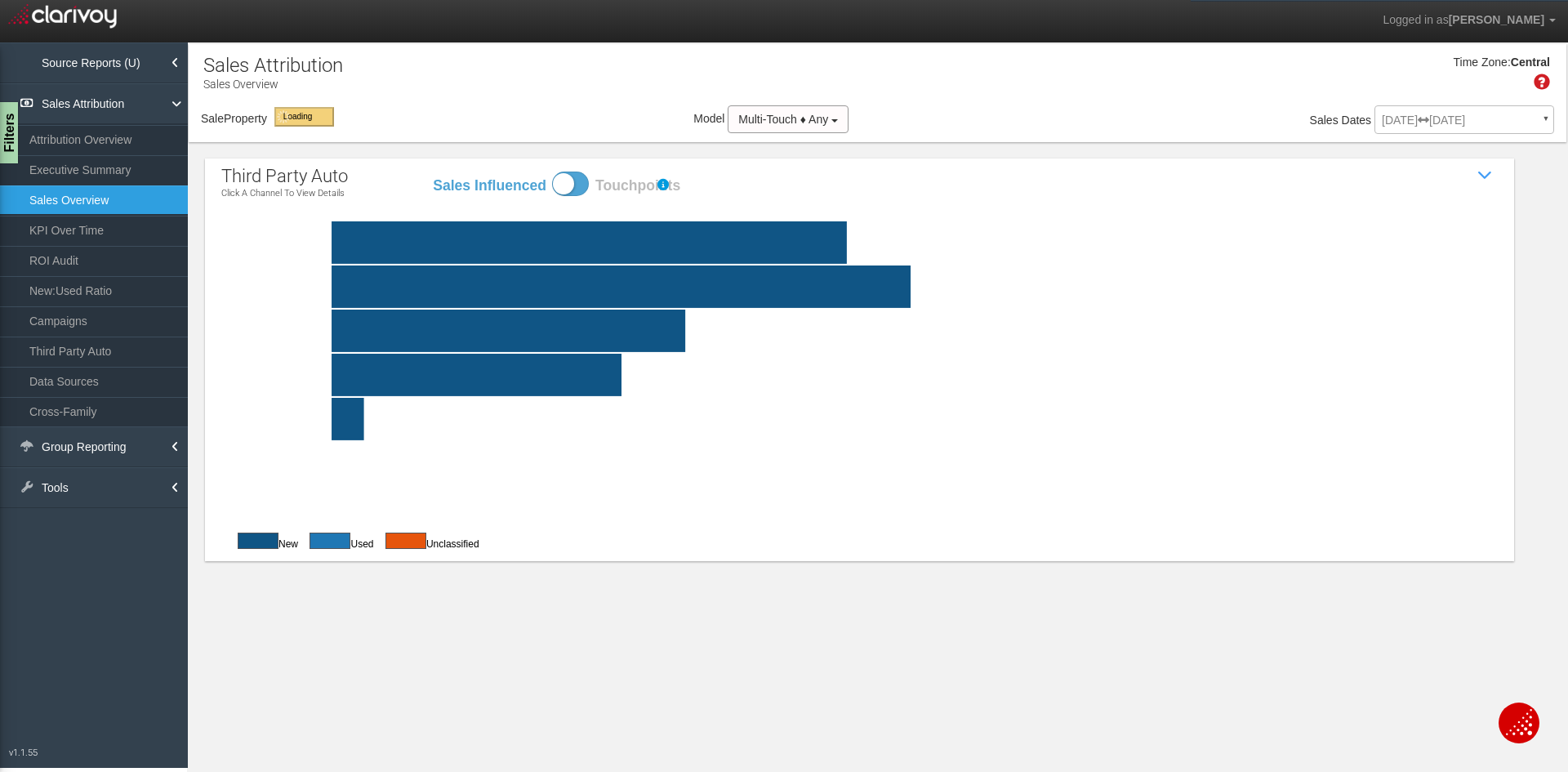 click 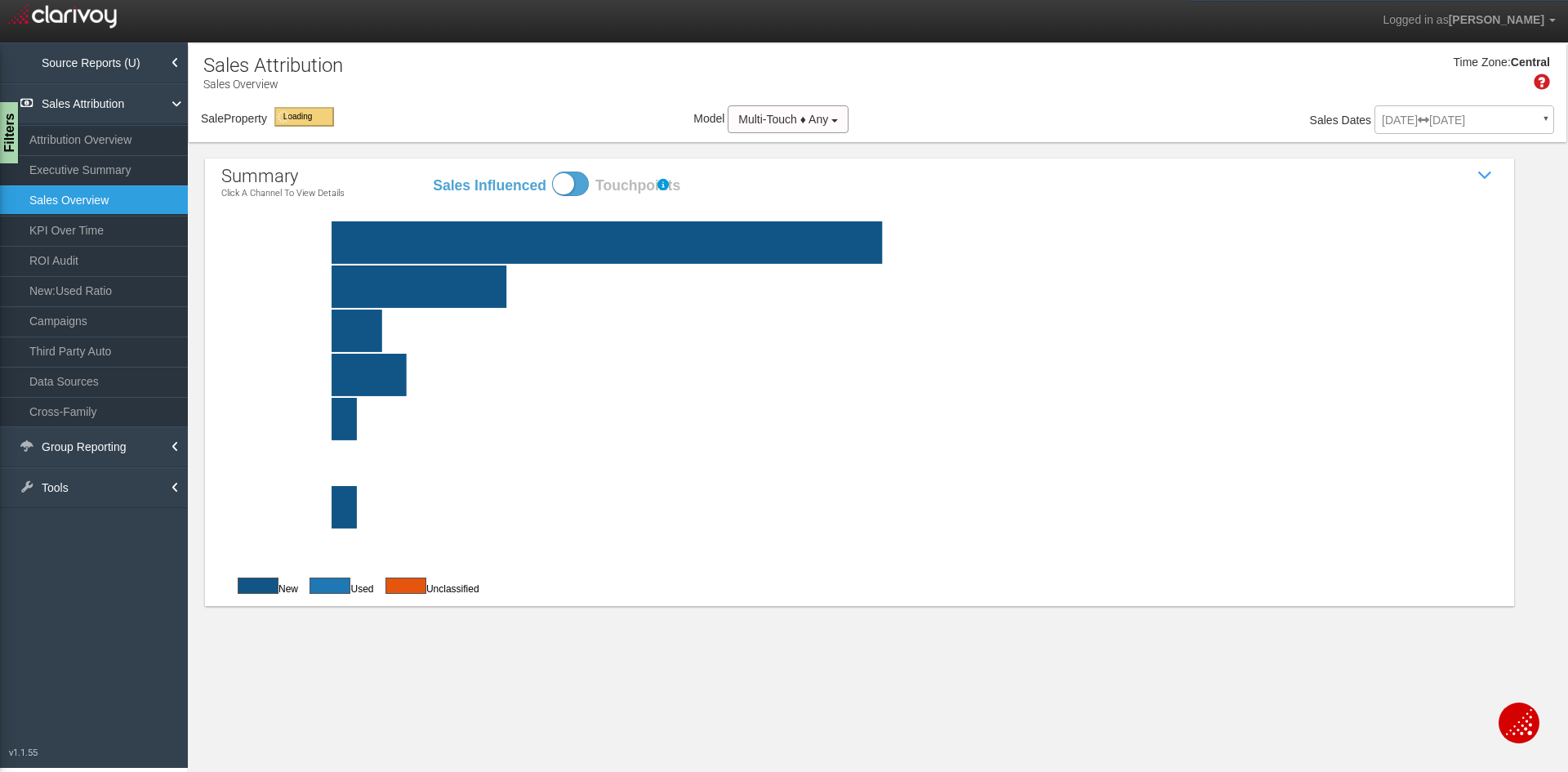 click 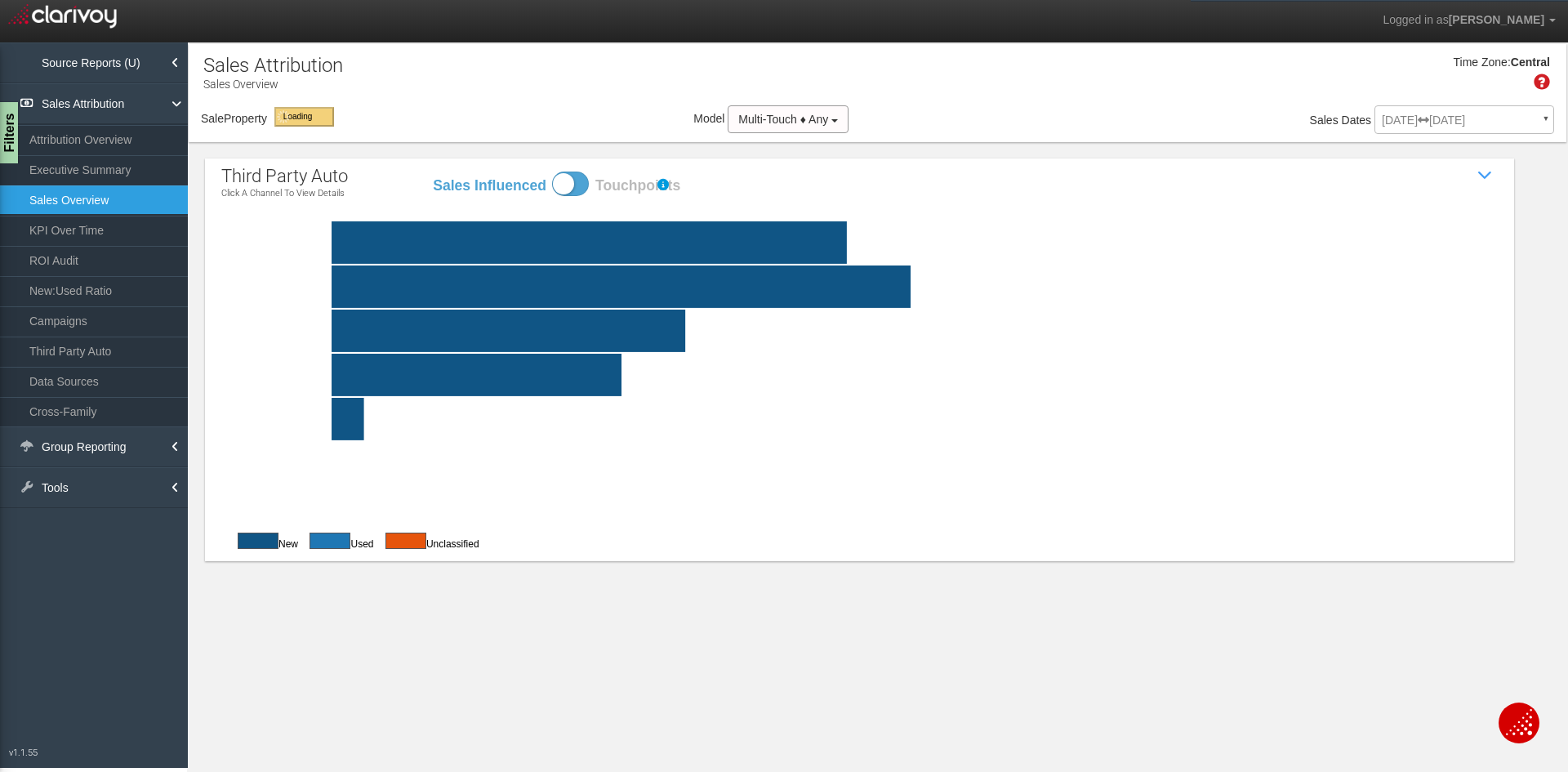 click on "New:Used Ratio" at bounding box center [94, 291] 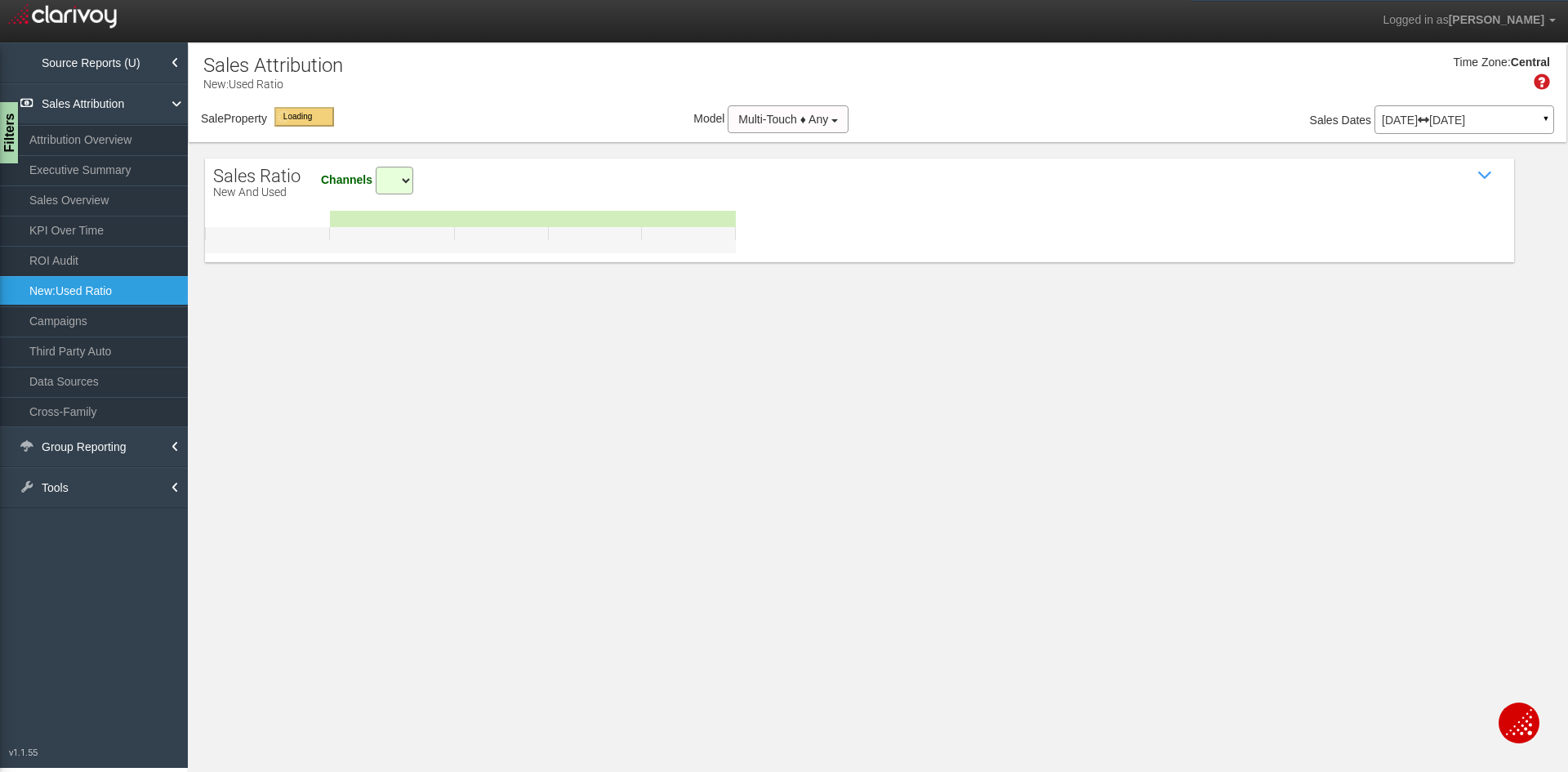 select on "all" 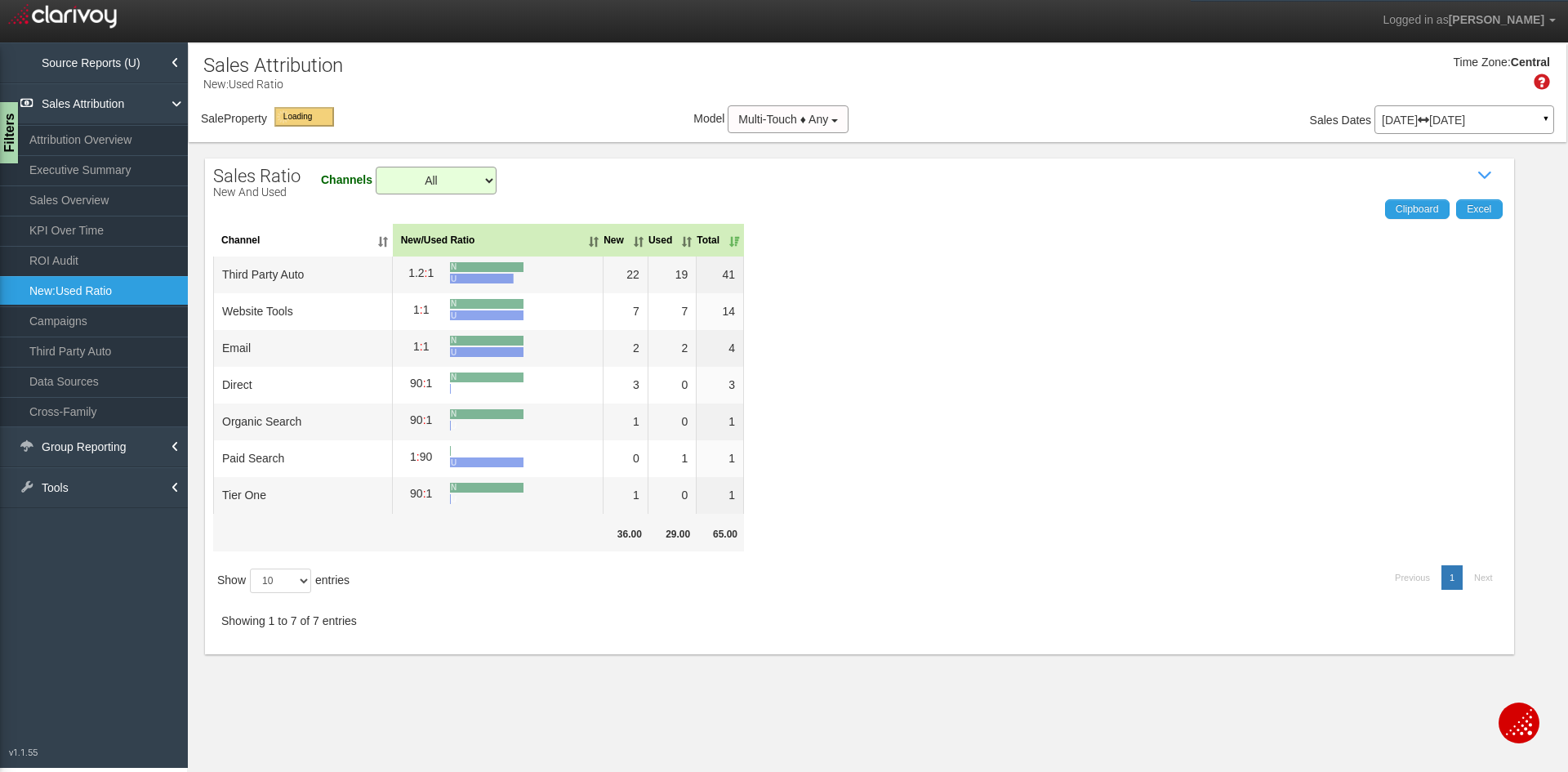 click on "Campaigns" at bounding box center [94, 321] 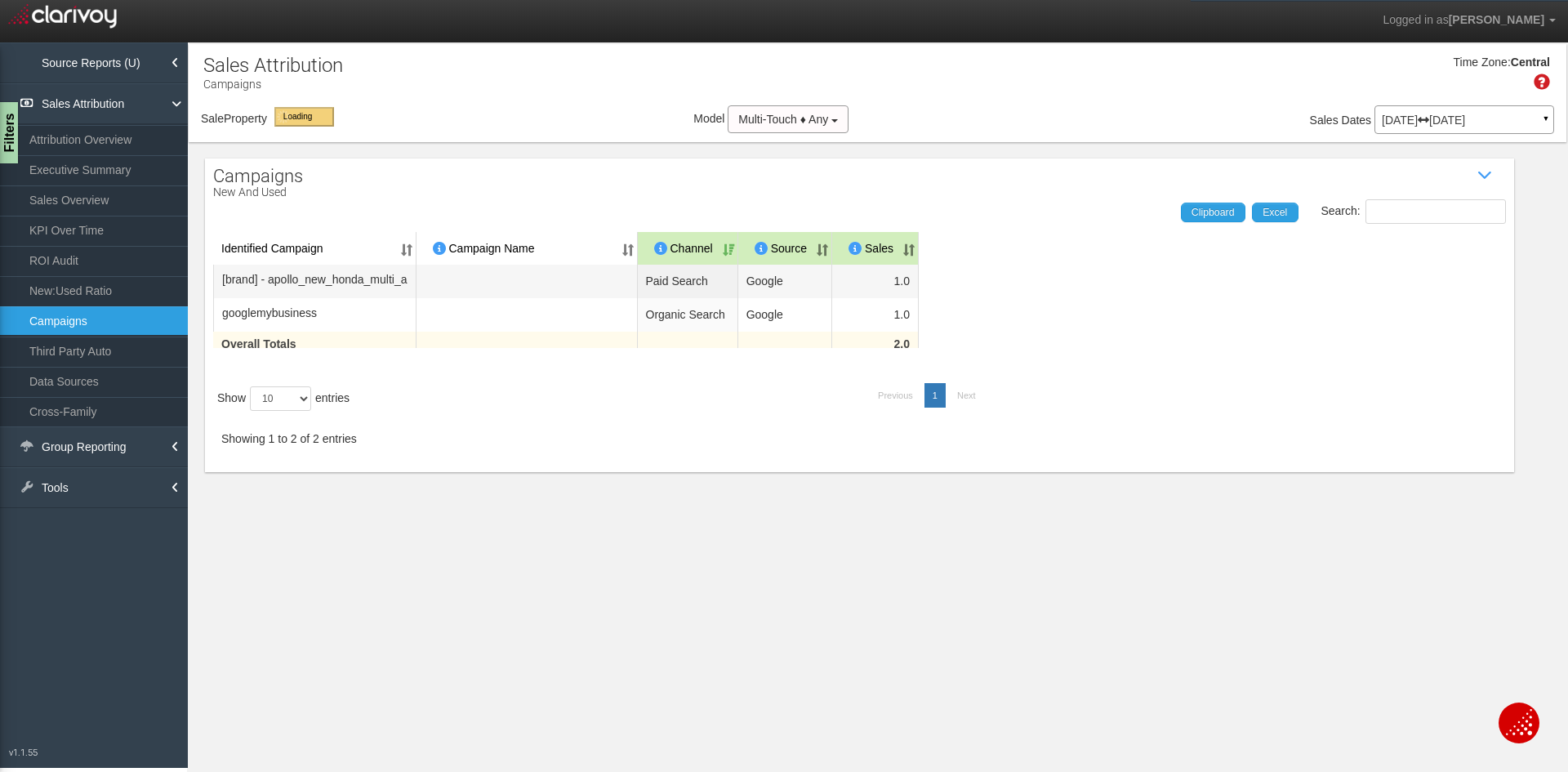 click on "Third Party Auto" at bounding box center (94, 351) 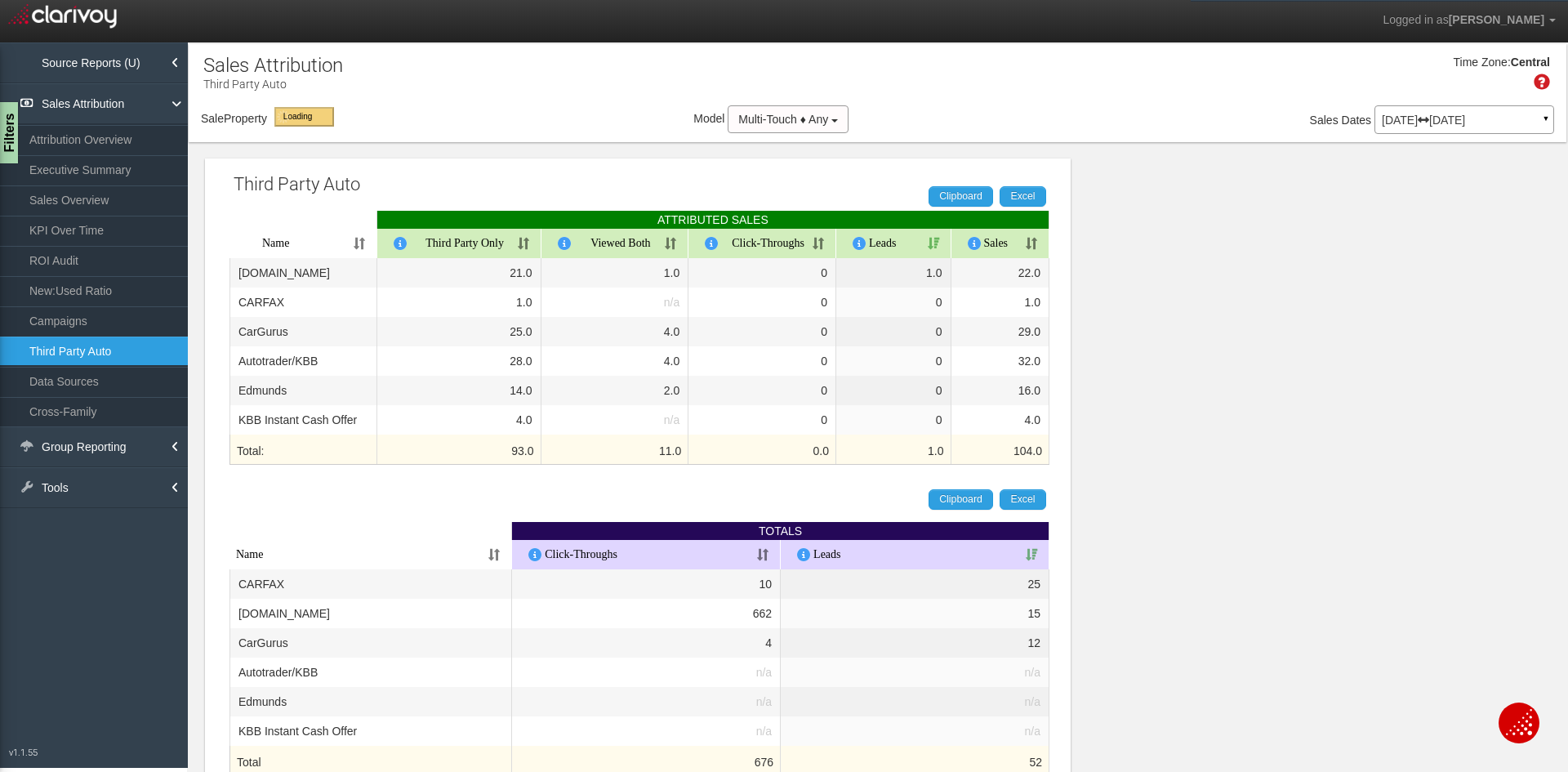 scroll, scrollTop: 69, scrollLeft: 0, axis: vertical 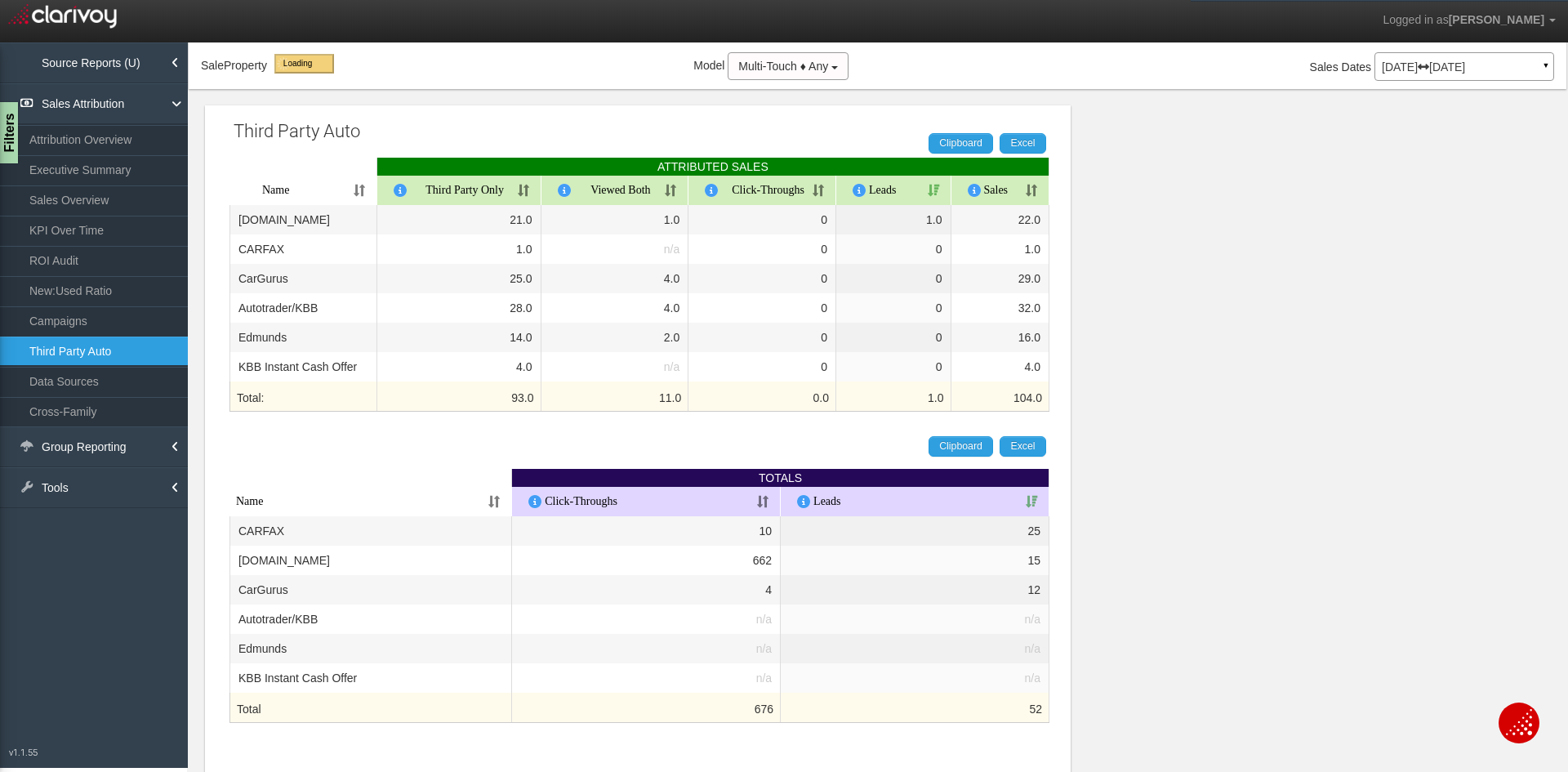 click on "662" at bounding box center (646, 560) 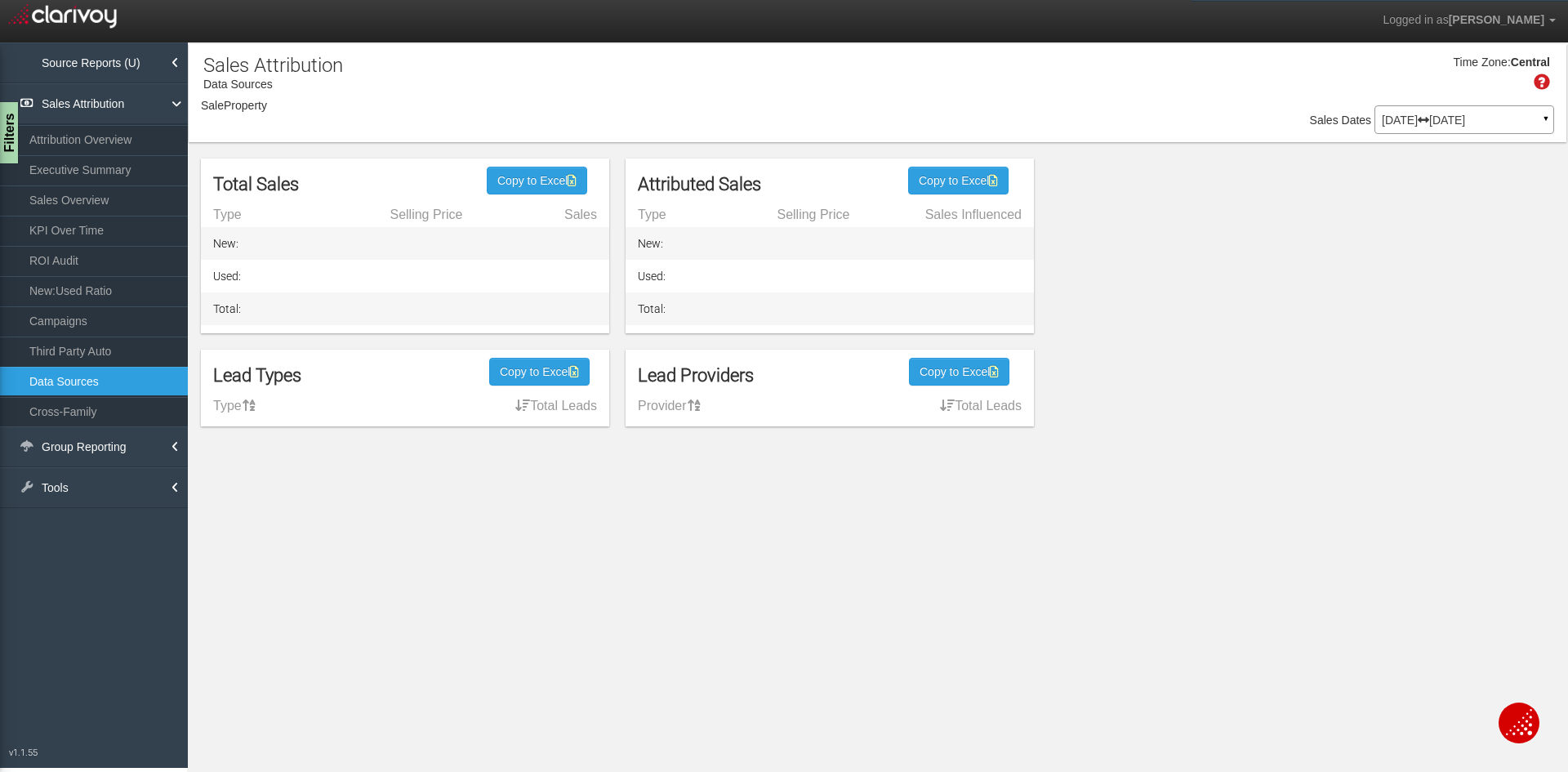 scroll, scrollTop: 0, scrollLeft: 0, axis: both 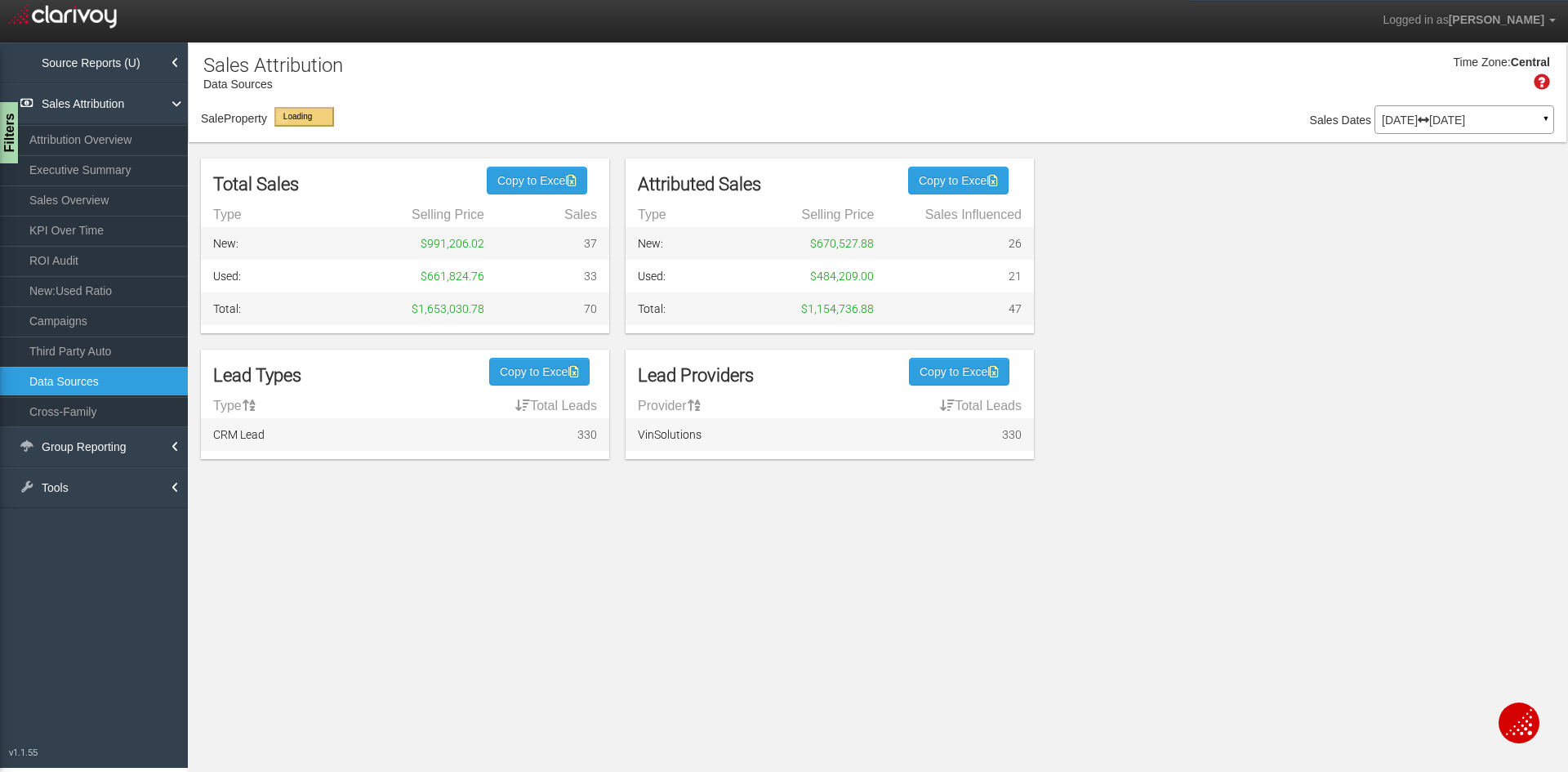 click on "Campaigns" at bounding box center [94, 321] 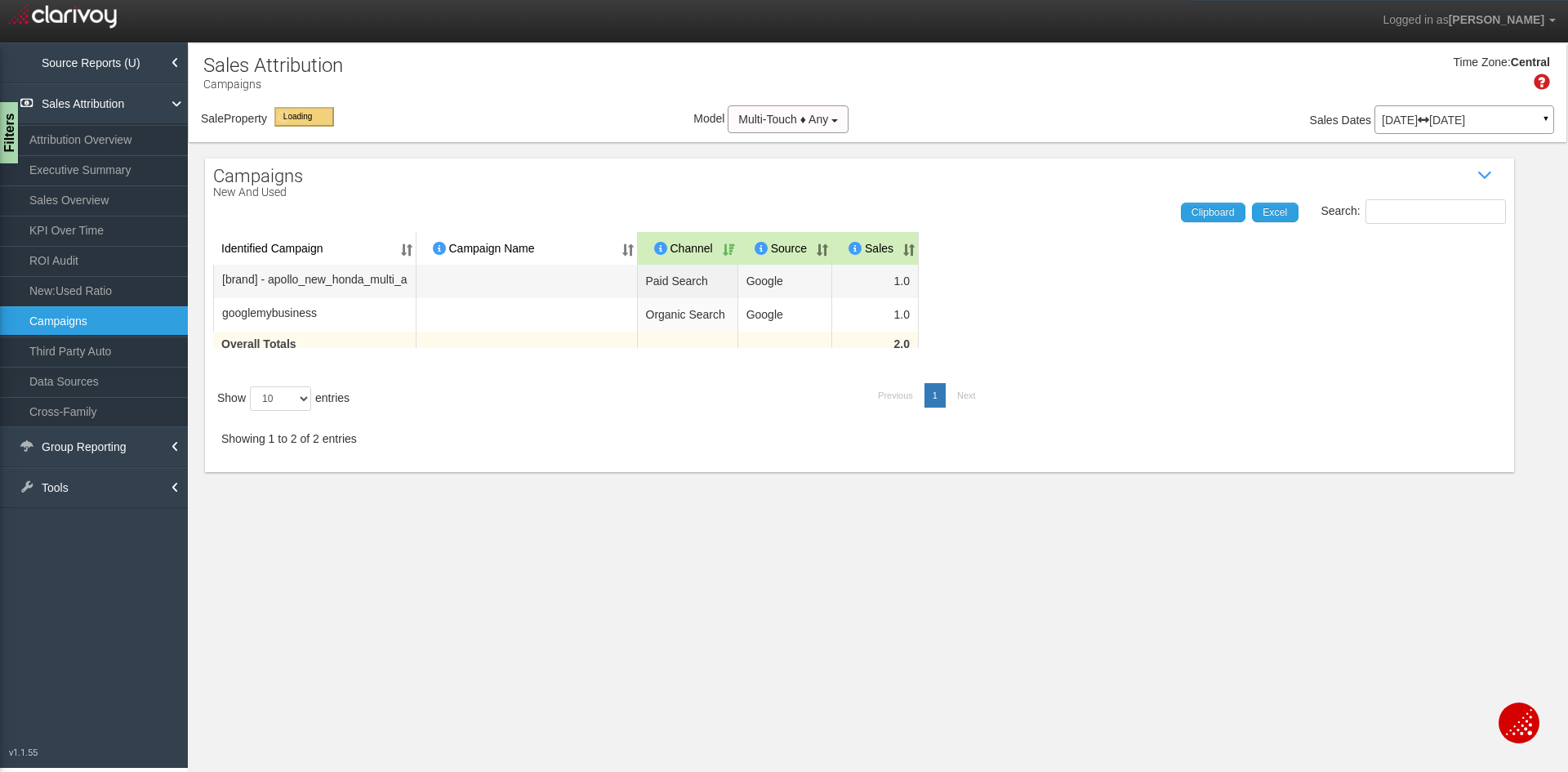 click on "New:Used Ratio" at bounding box center (94, 291) 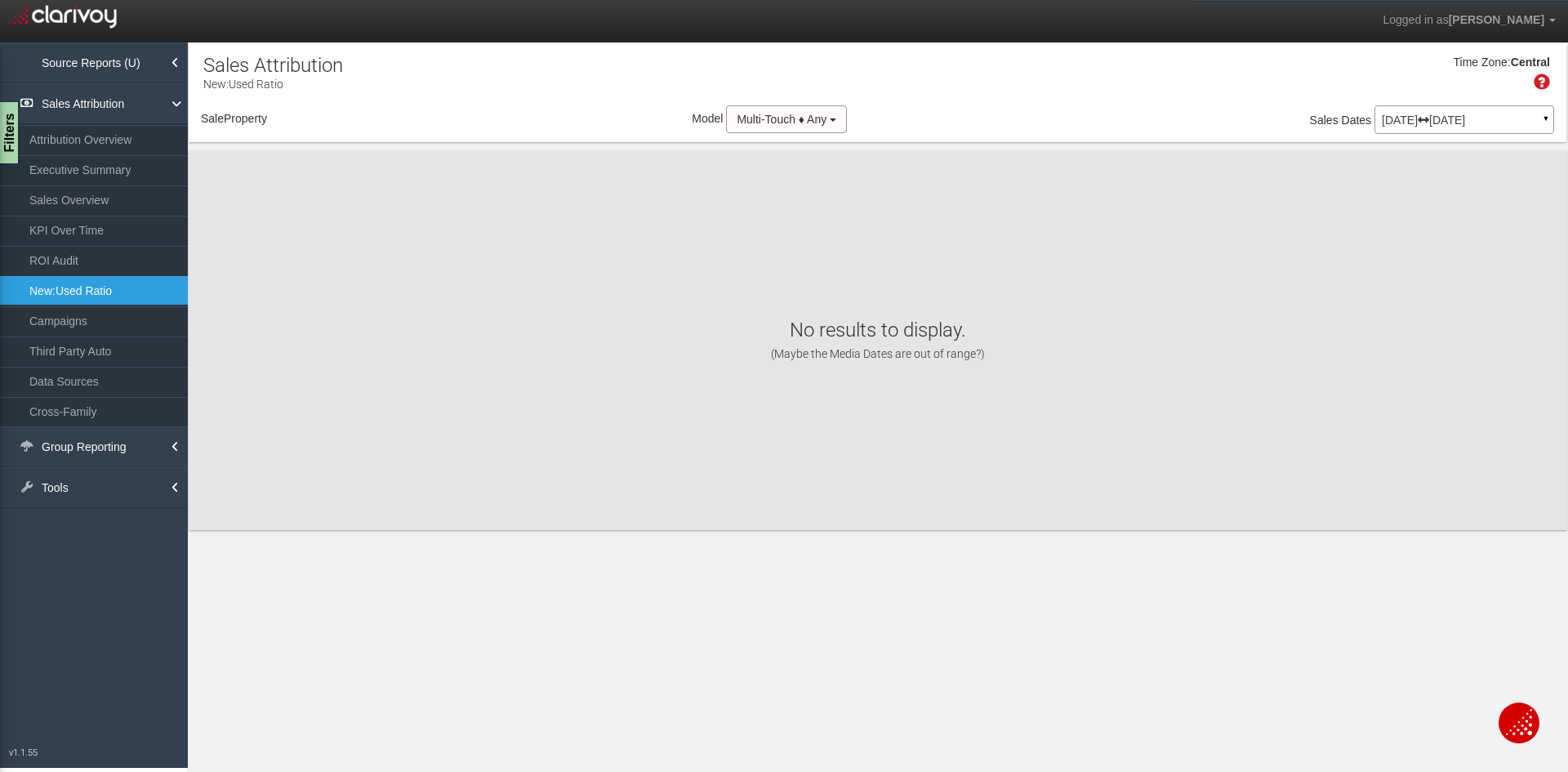 click on "ROI Audit" at bounding box center [94, 261] 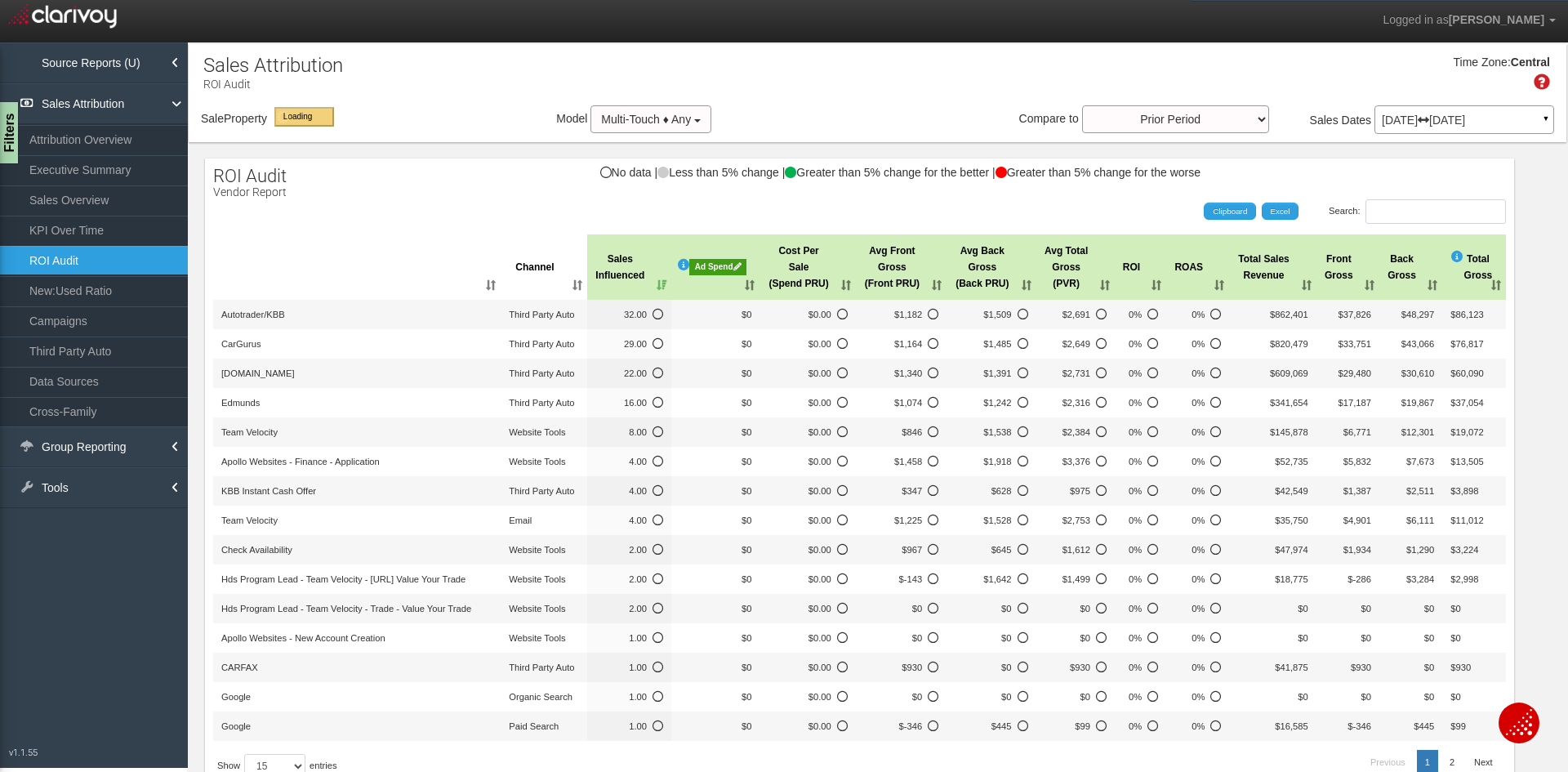 click on "KPI Over Time" at bounding box center [94, 230] 